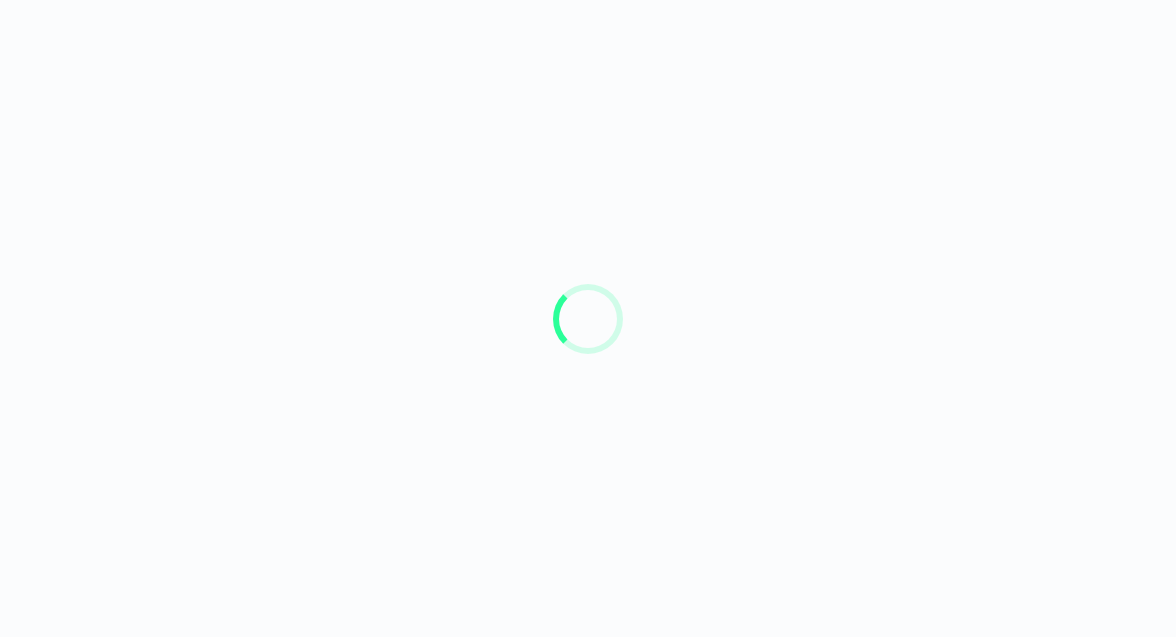 scroll, scrollTop: 0, scrollLeft: 0, axis: both 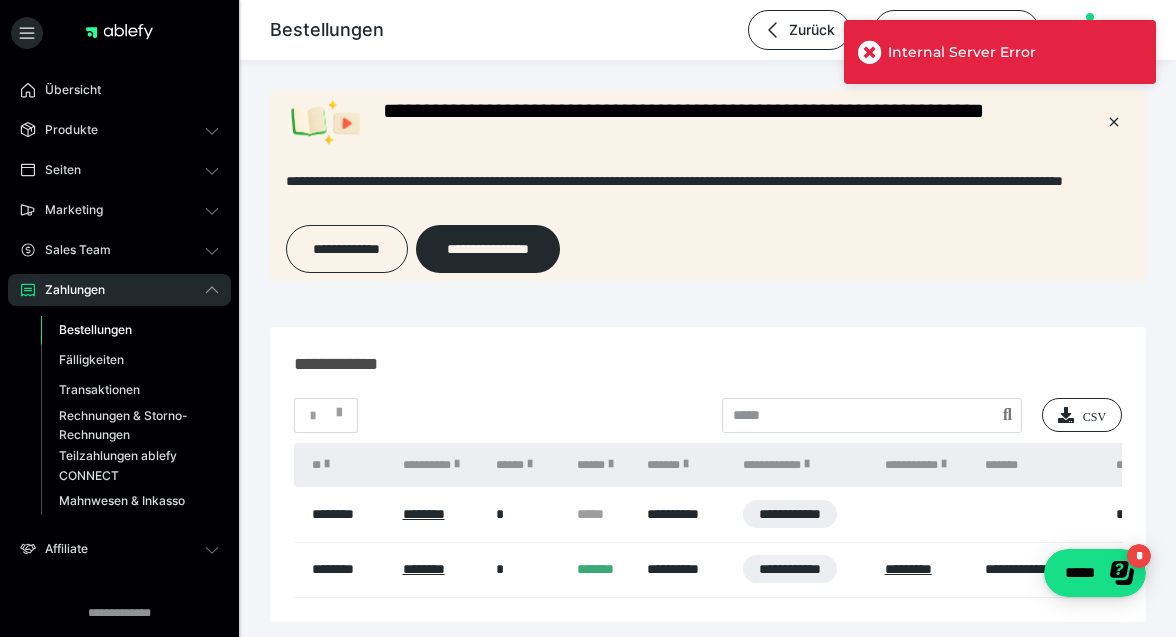 click on "**********" at bounding box center (790, 514) 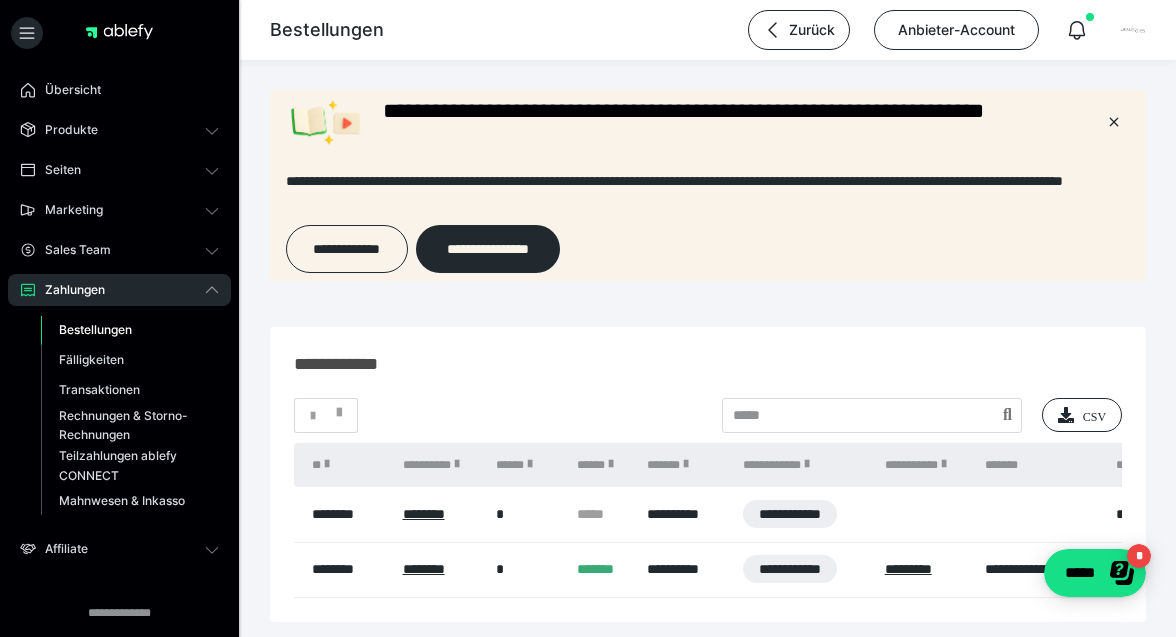 click on "**********" at bounding box center (684, 514) 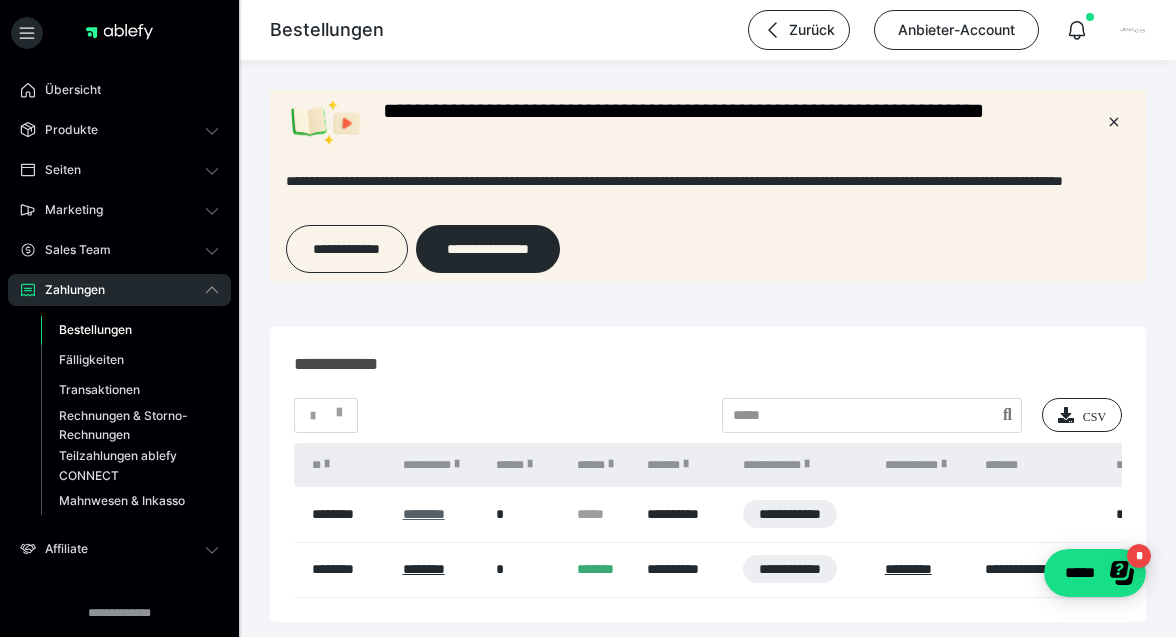 click on "********" at bounding box center (424, 514) 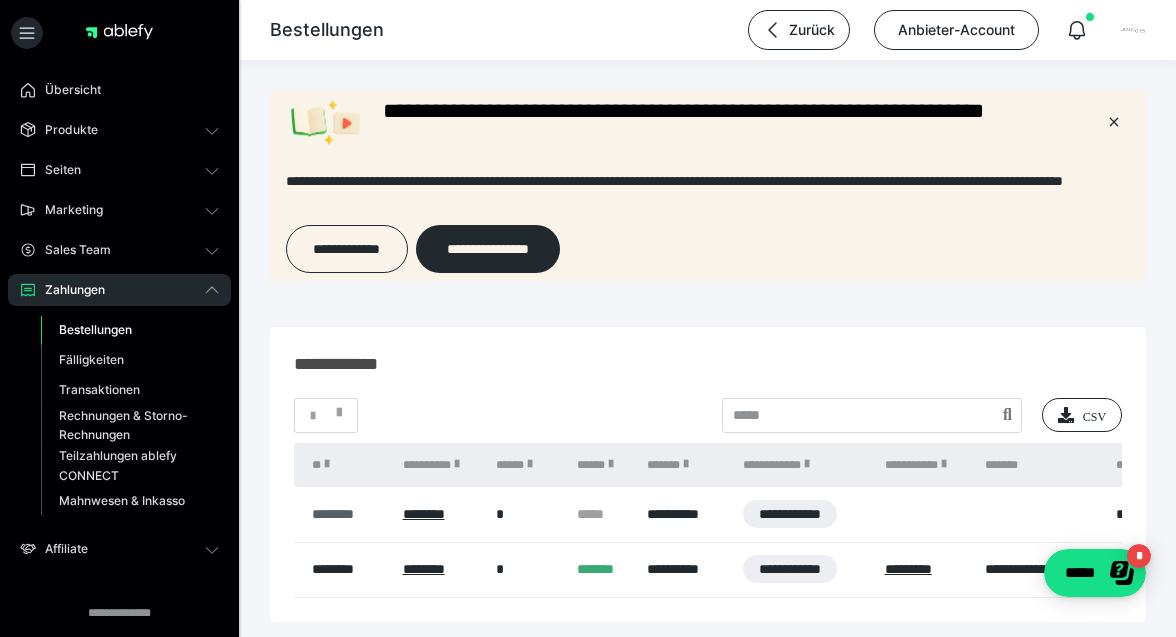 click on "********" at bounding box center [347, 514] 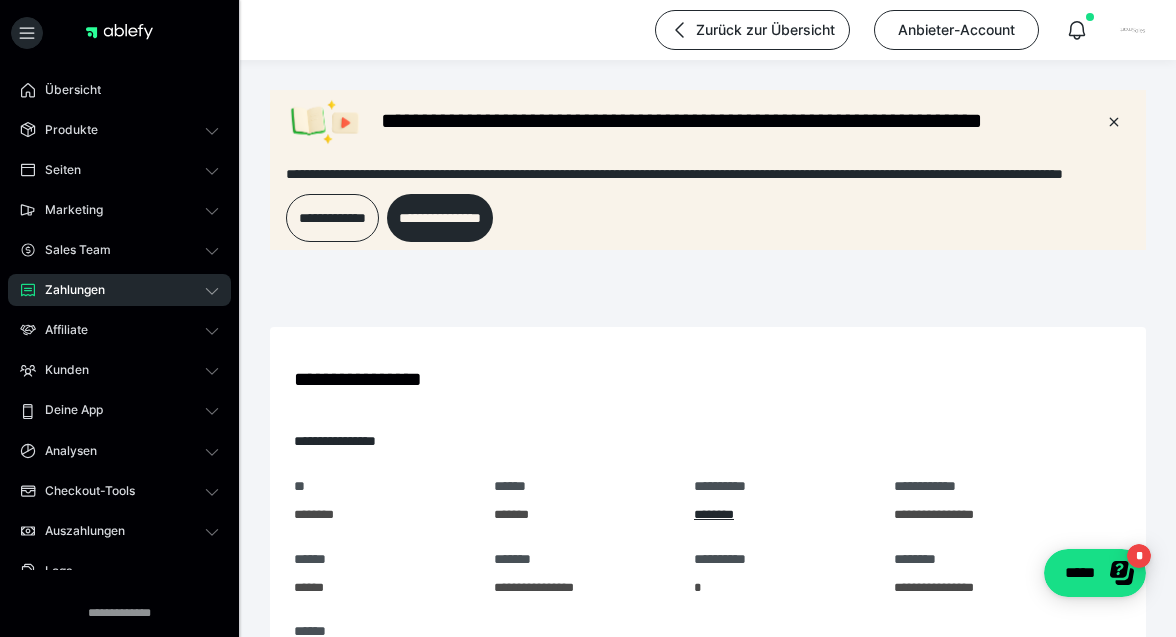 scroll, scrollTop: 0, scrollLeft: 0, axis: both 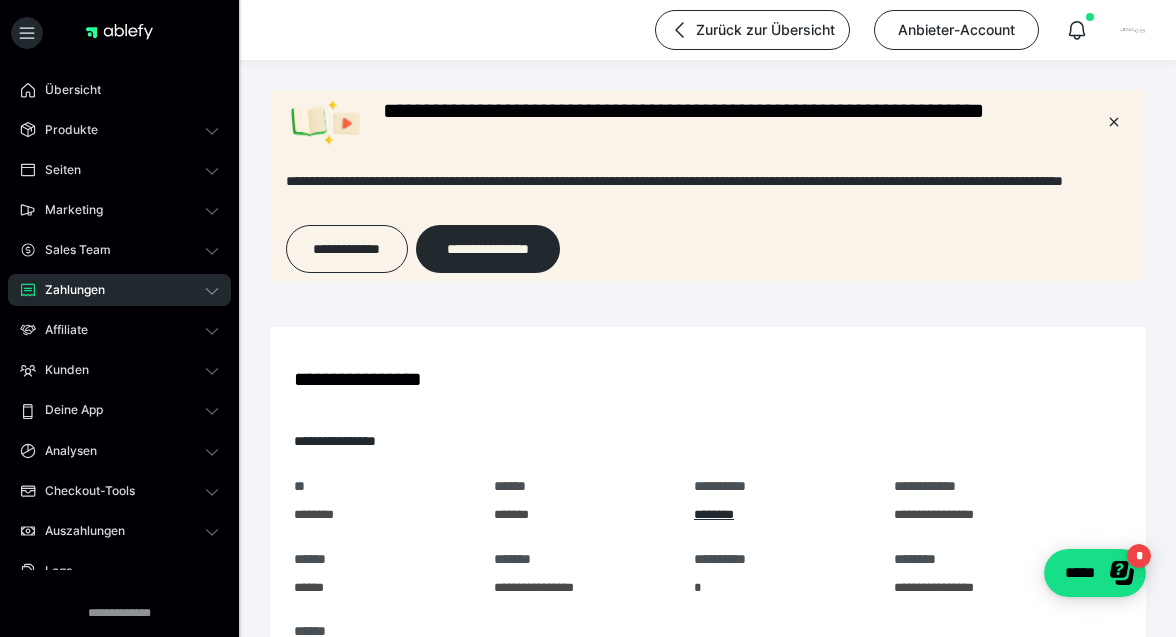 click on "********" at bounding box center [394, 515] 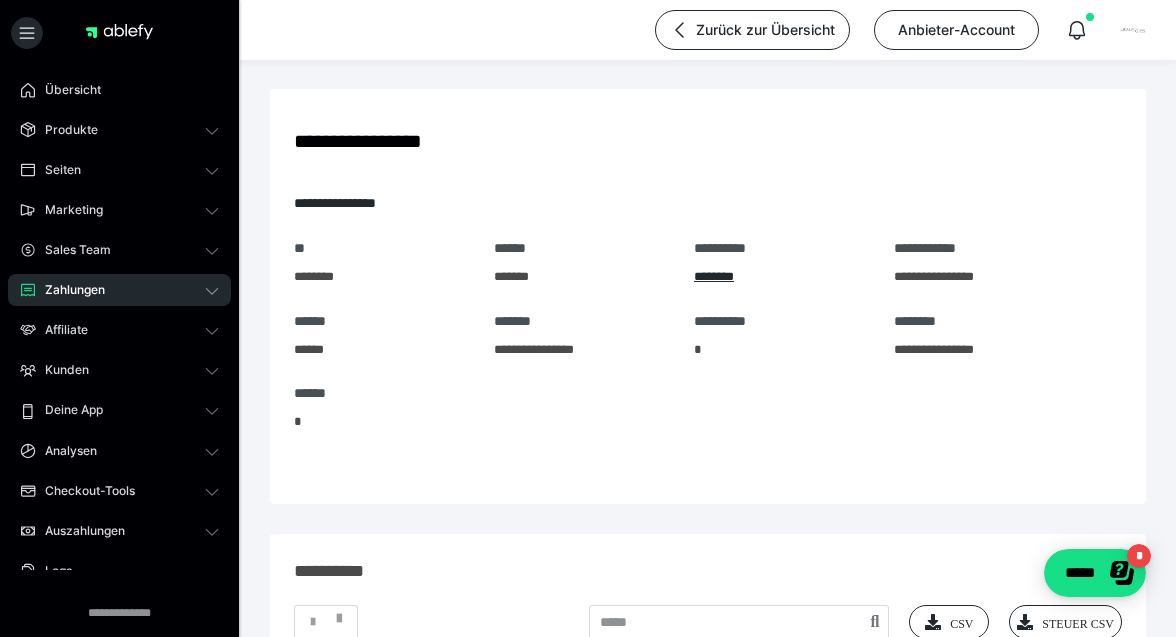 scroll, scrollTop: 256, scrollLeft: 0, axis: vertical 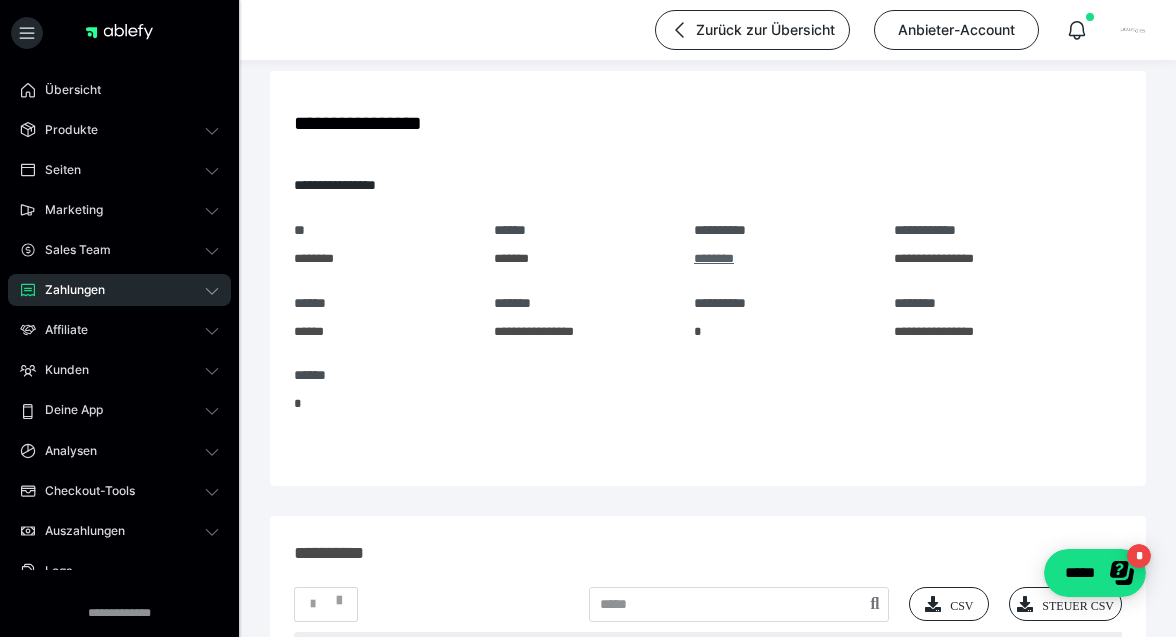 click on "********" at bounding box center [714, 258] 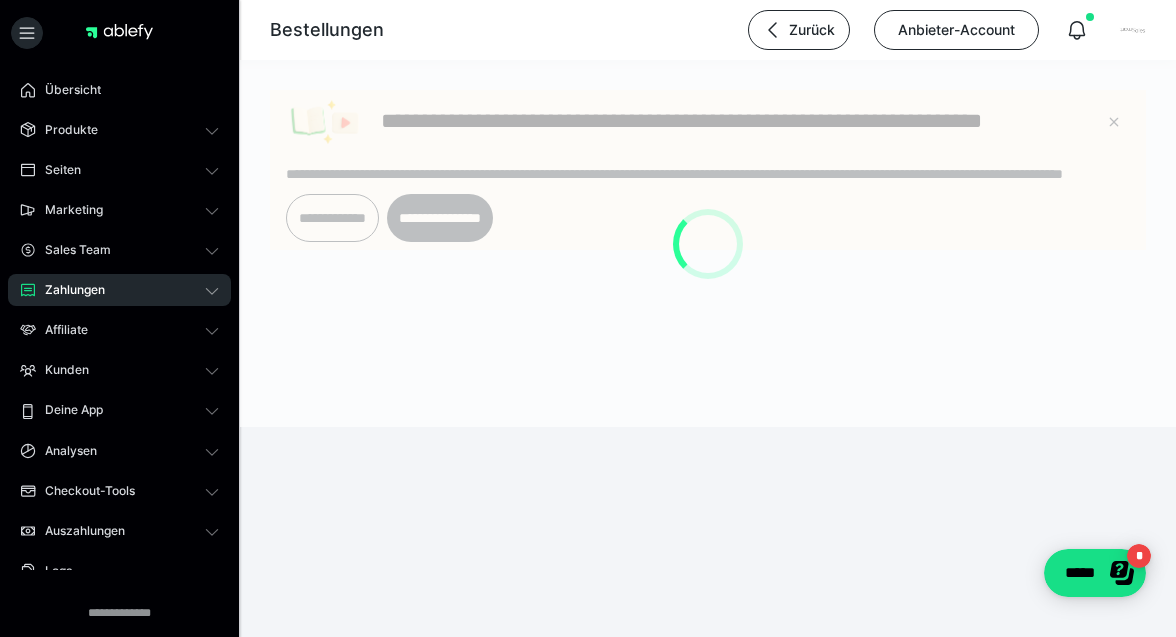 scroll, scrollTop: 0, scrollLeft: 0, axis: both 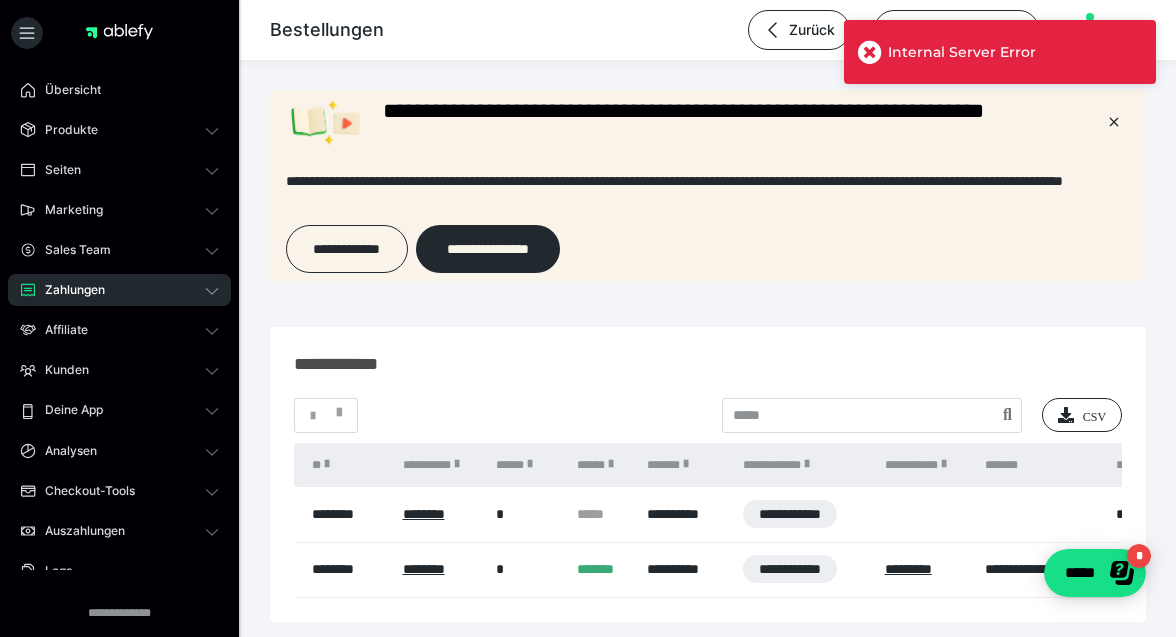 click on "**********" at bounding box center (708, 1502) 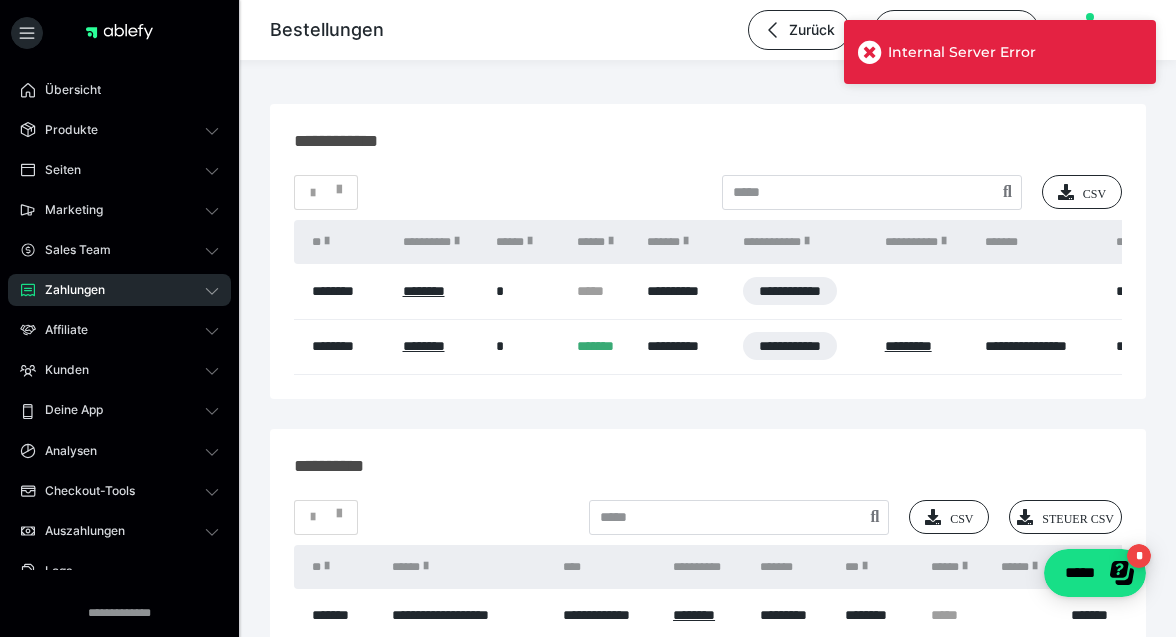 scroll, scrollTop: 224, scrollLeft: 0, axis: vertical 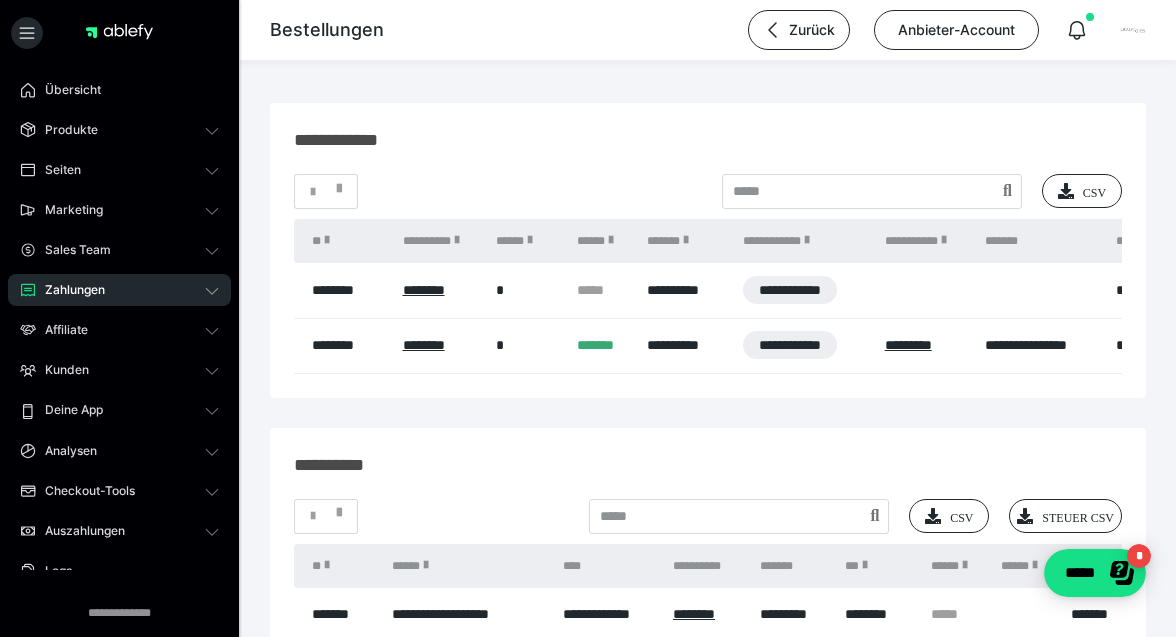 click on "**********" at bounding box center [684, 290] 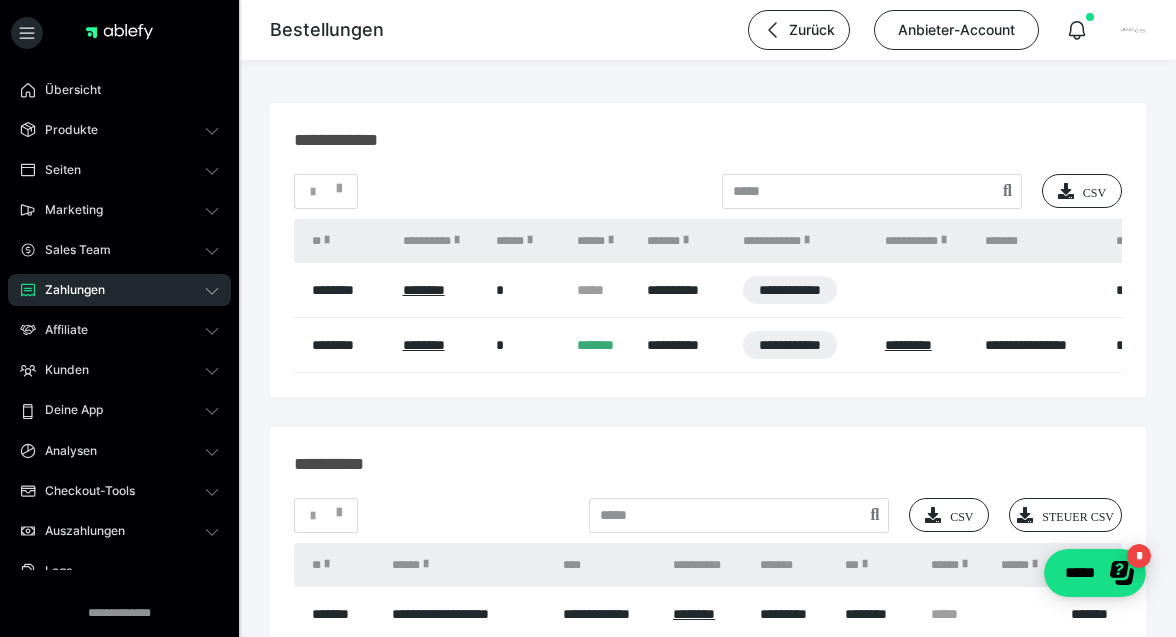 scroll, scrollTop: 0, scrollLeft: 0, axis: both 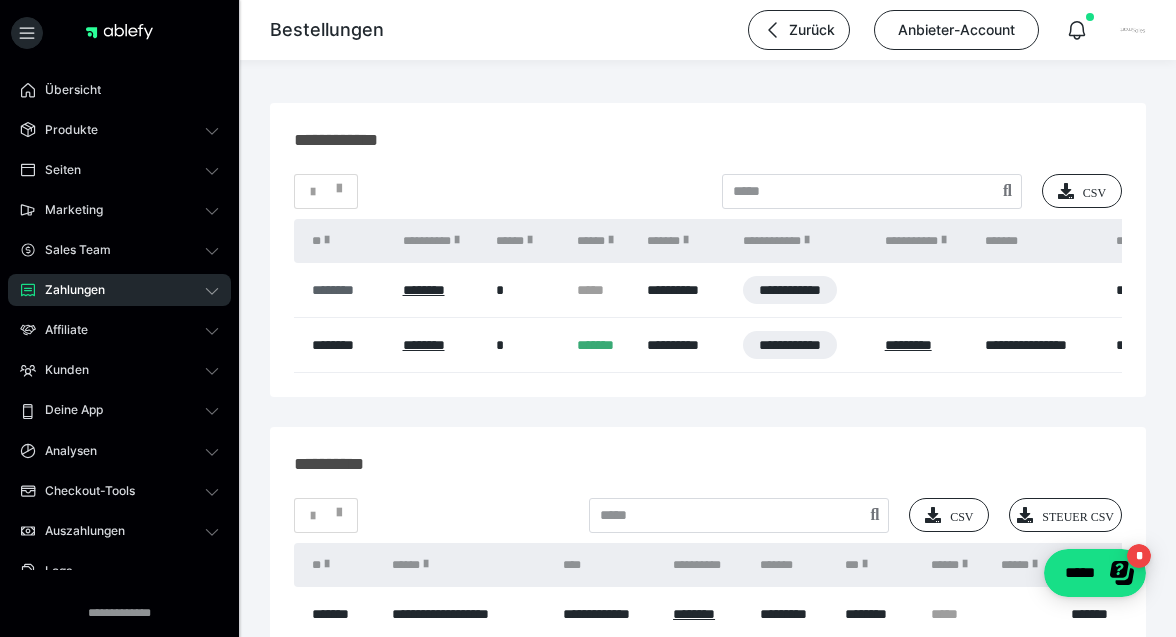 click on "********" at bounding box center (347, 290) 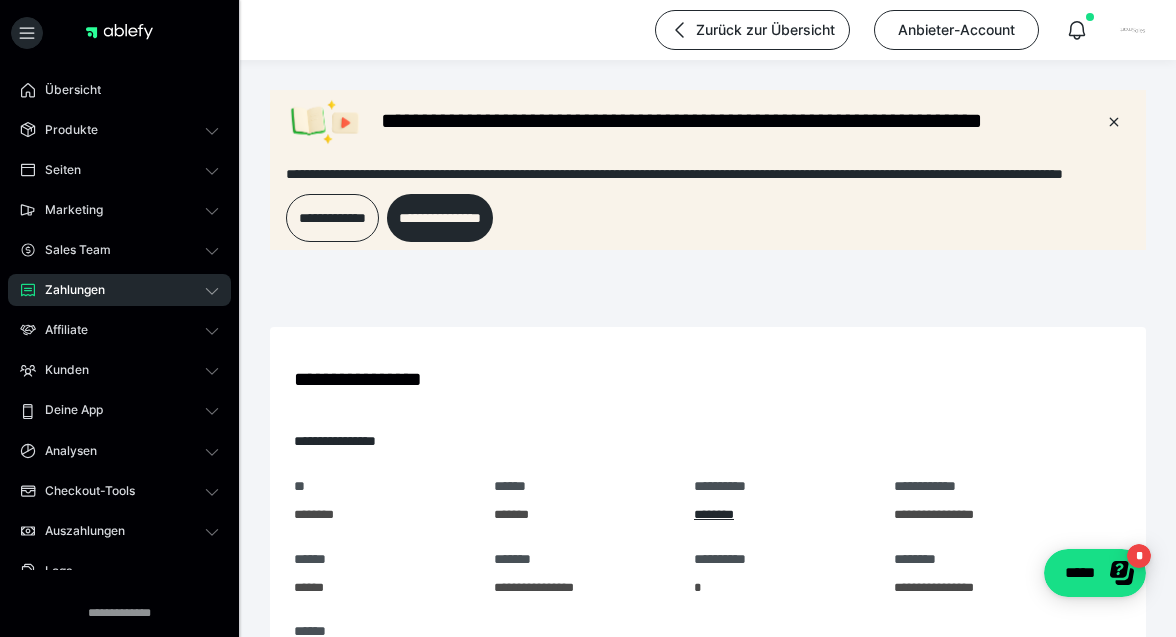 scroll, scrollTop: 0, scrollLeft: 0, axis: both 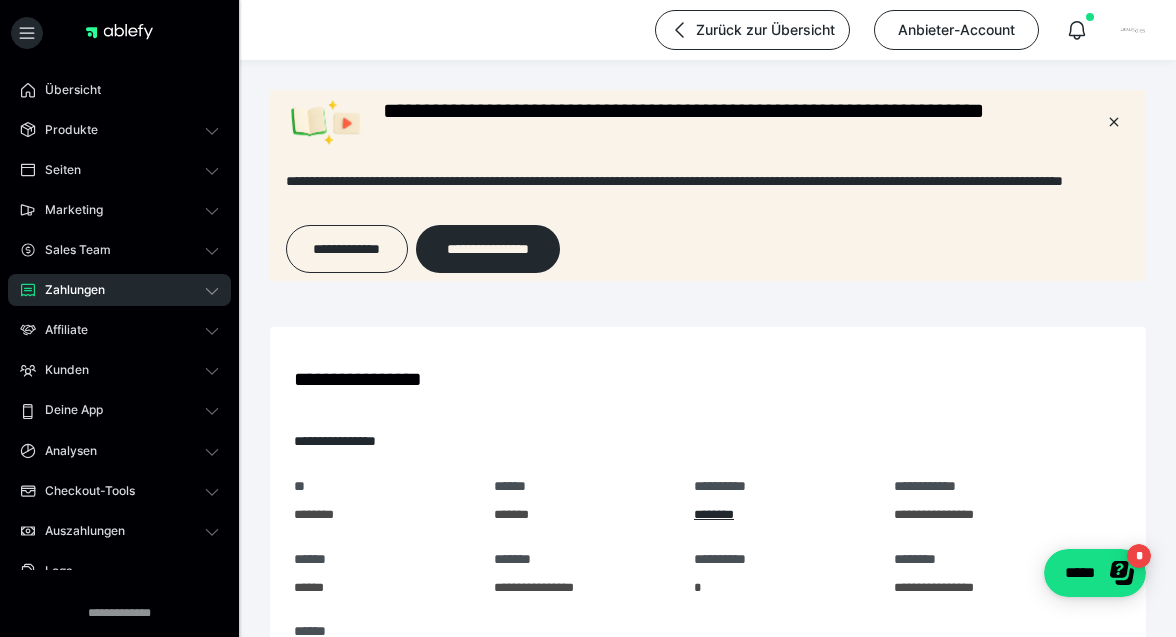 click on "**********" at bounding box center [708, 379] 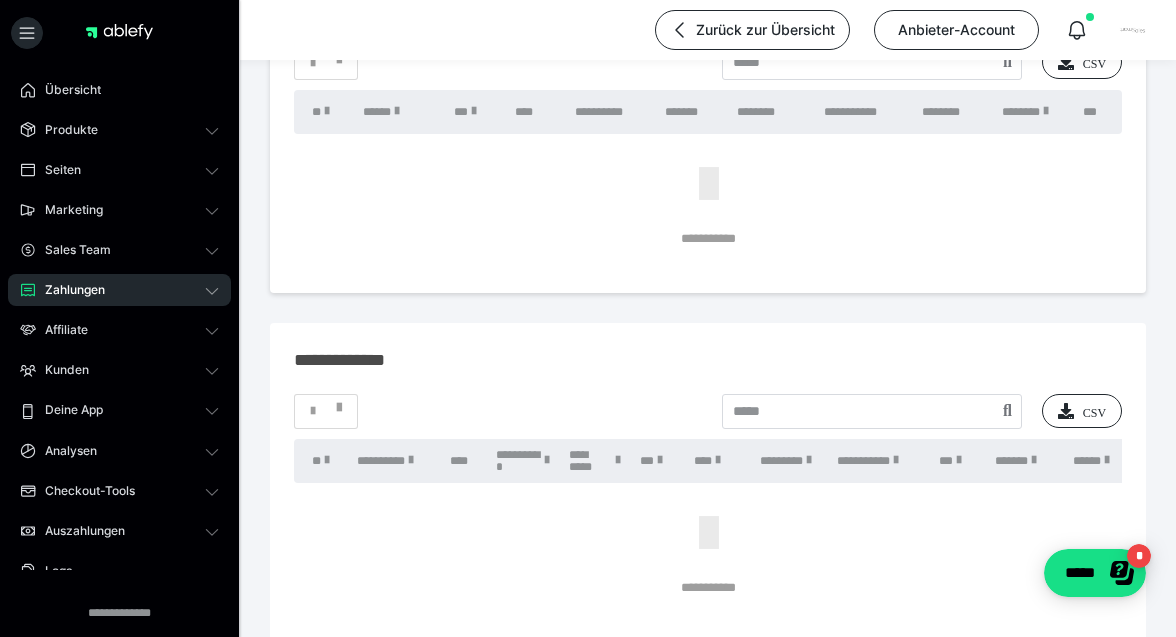 scroll, scrollTop: 1140, scrollLeft: 0, axis: vertical 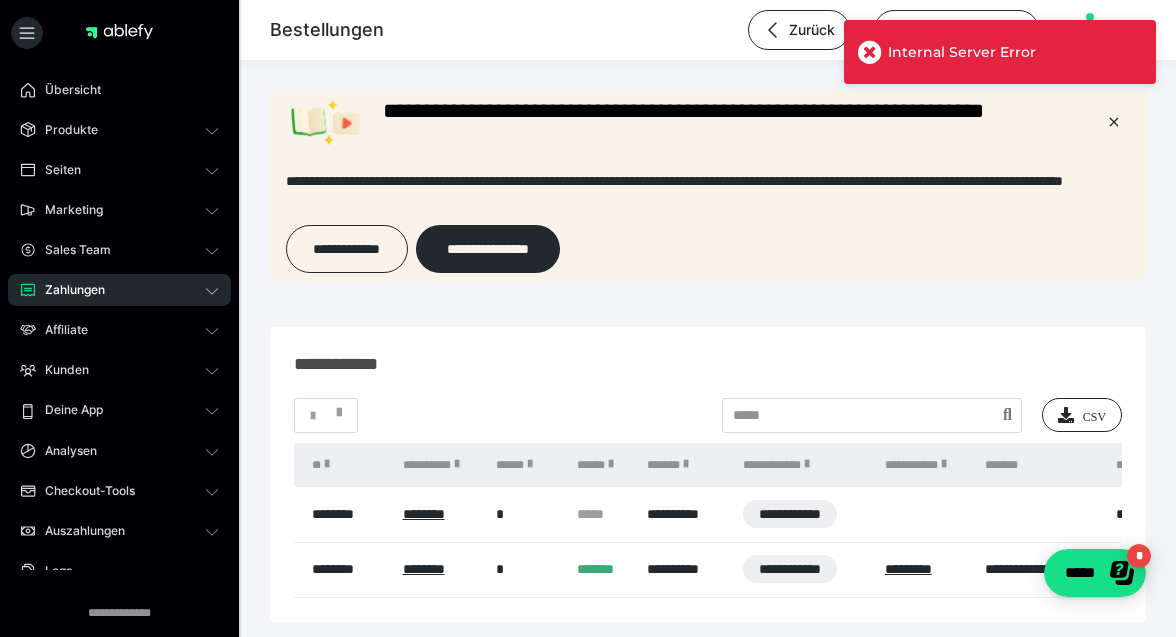 click on "**********" at bounding box center (708, 474) 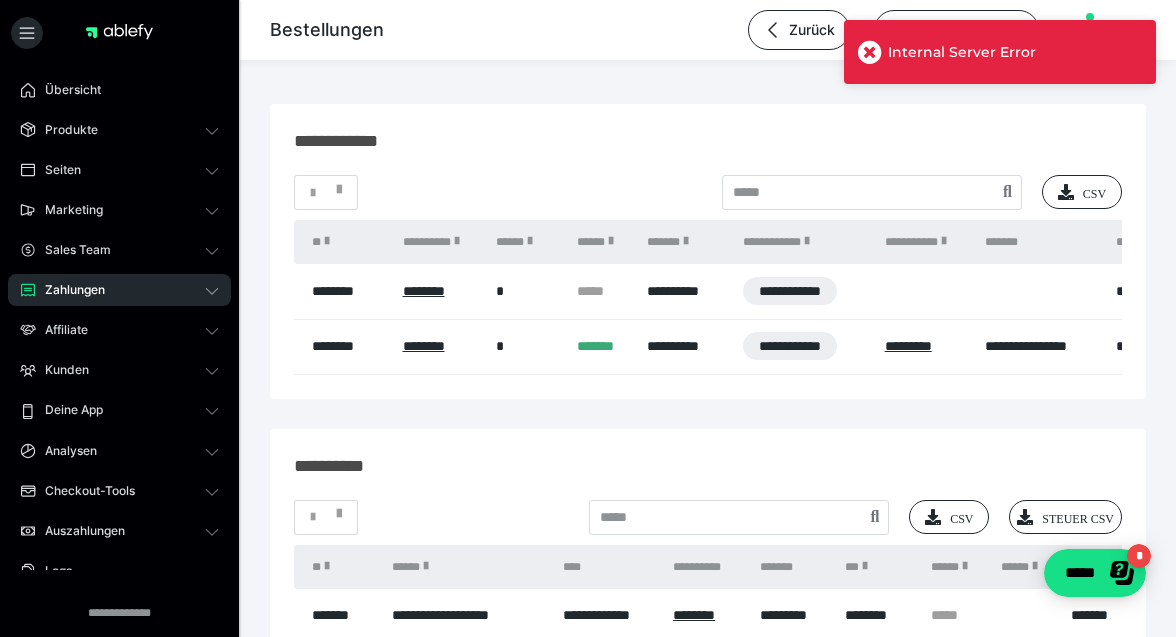 scroll, scrollTop: 224, scrollLeft: 0, axis: vertical 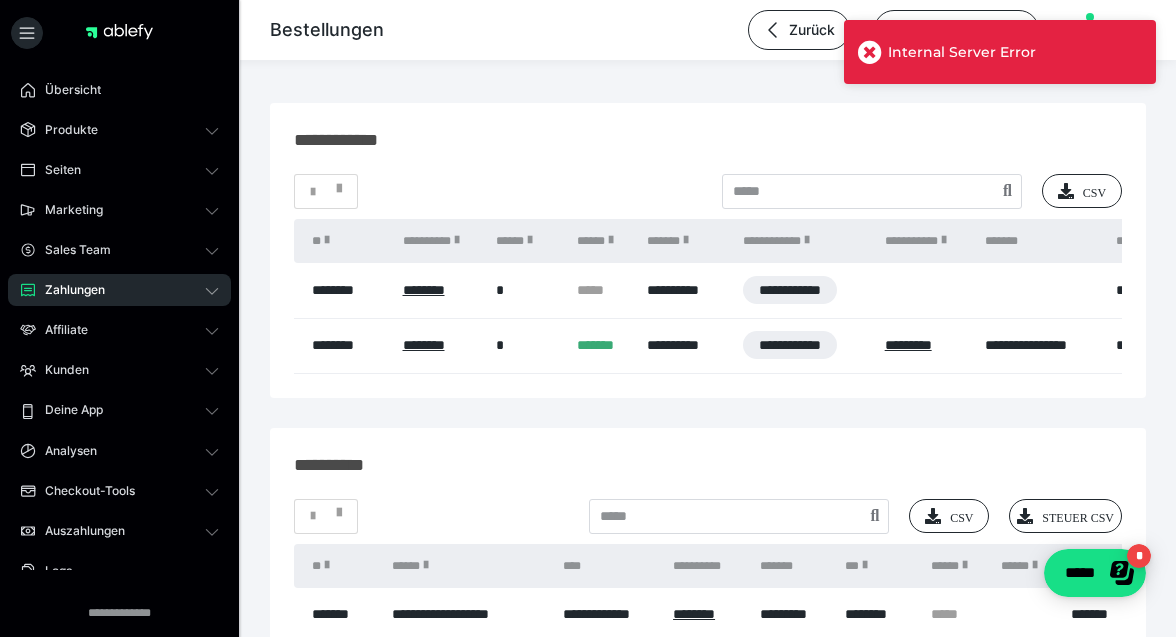 click on "*******" at bounding box center (602, 345) 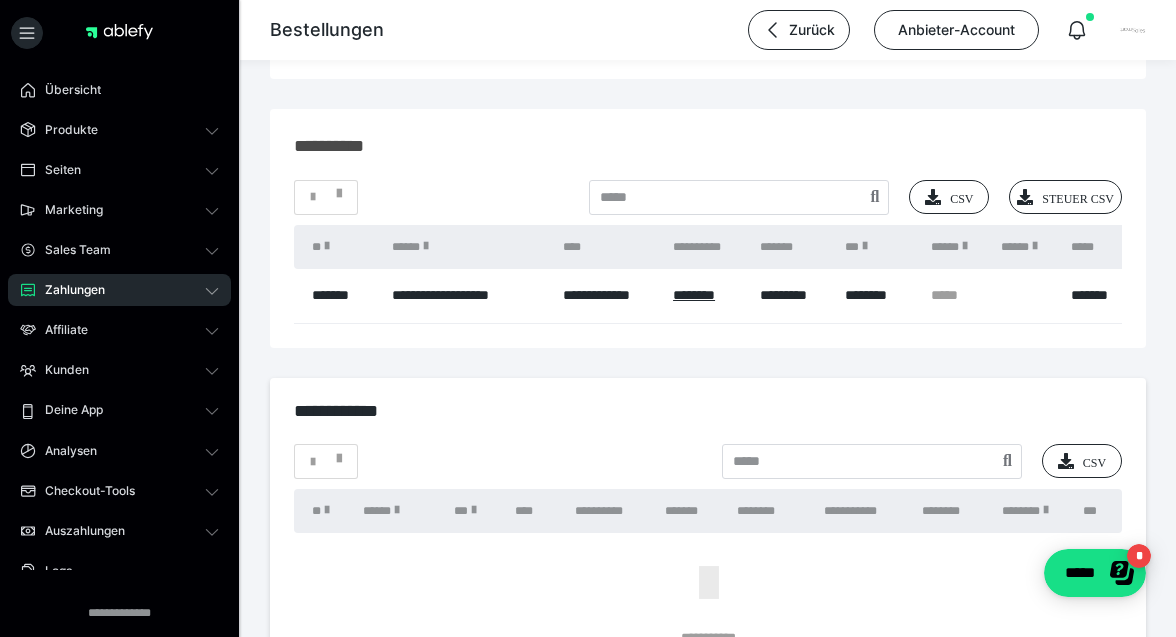 scroll, scrollTop: 544, scrollLeft: 0, axis: vertical 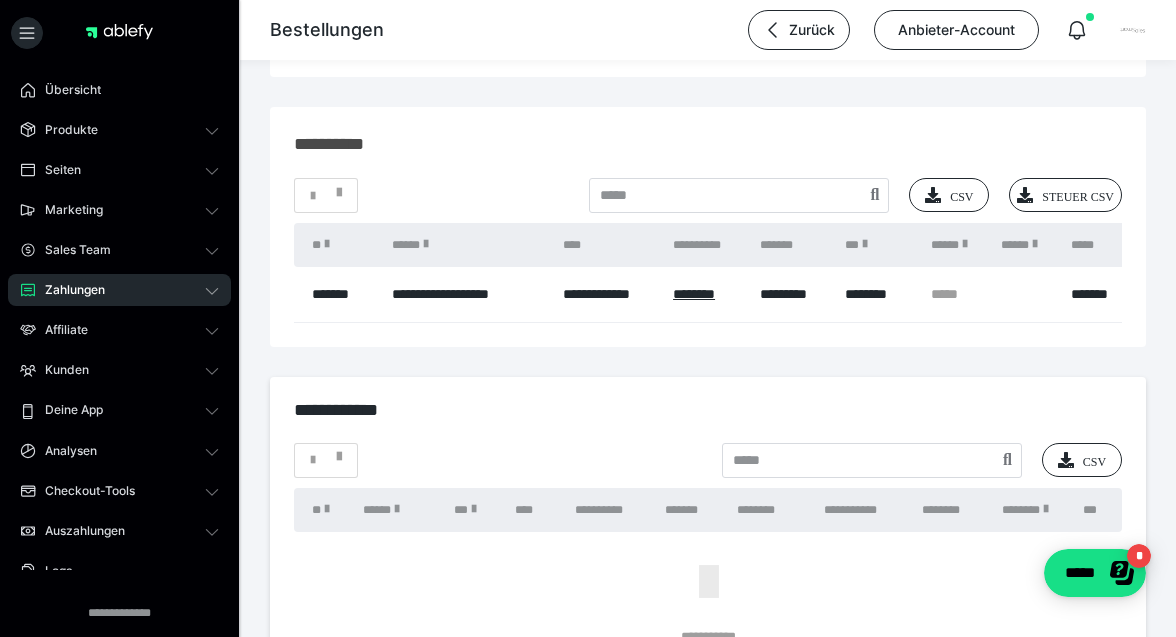 click on "********" at bounding box center (706, 294) 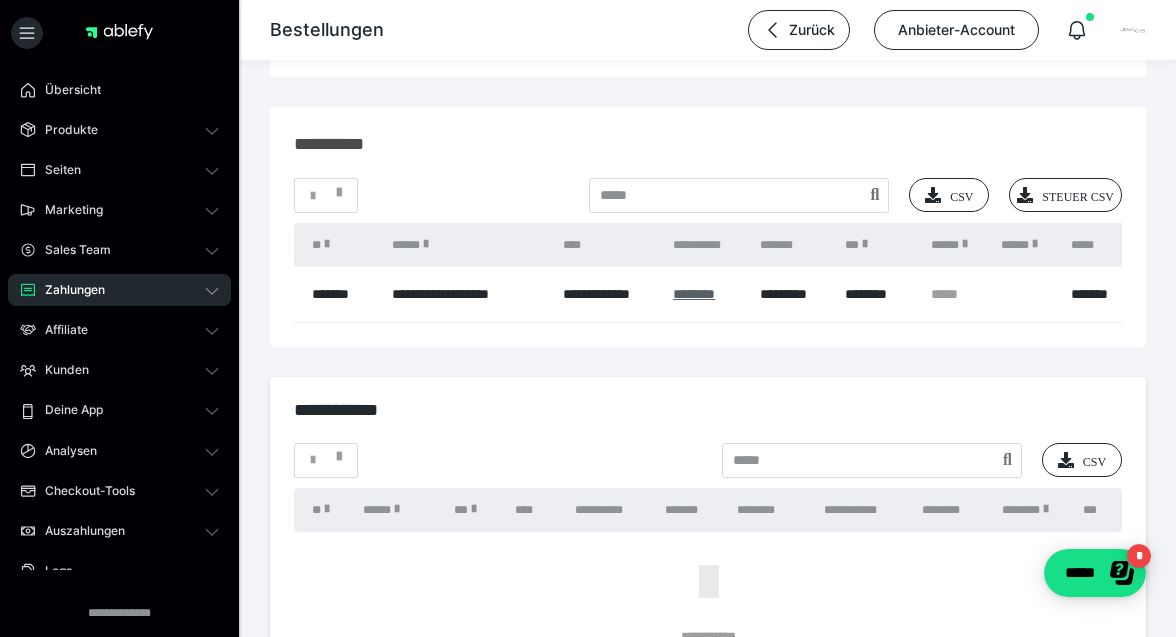 click on "********" at bounding box center (694, 294) 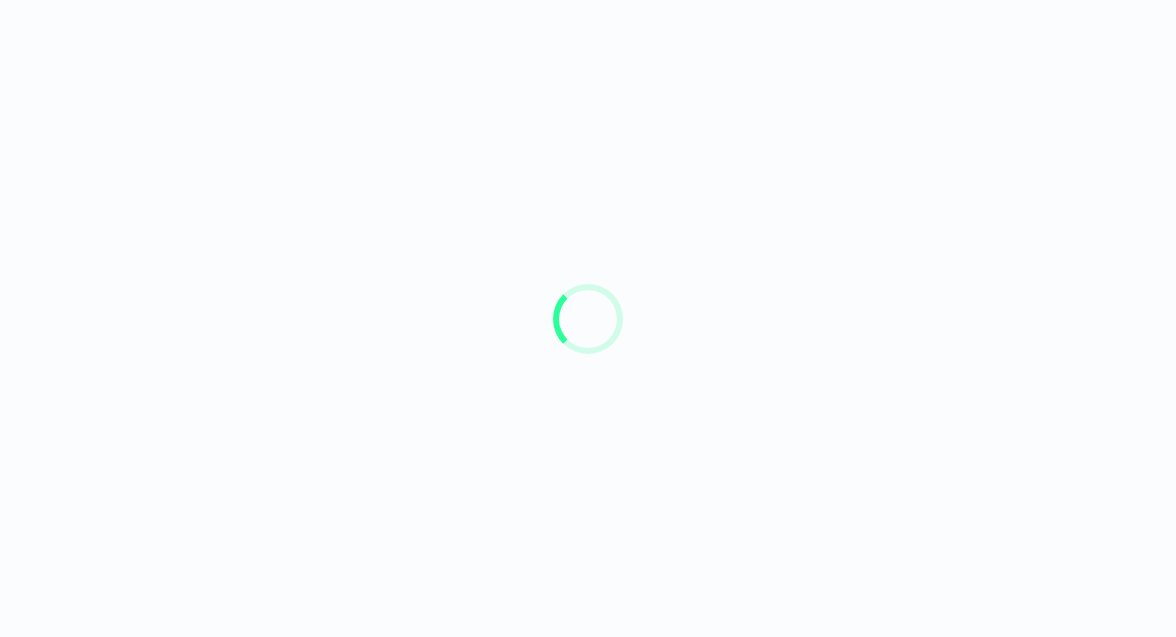 scroll, scrollTop: 0, scrollLeft: 0, axis: both 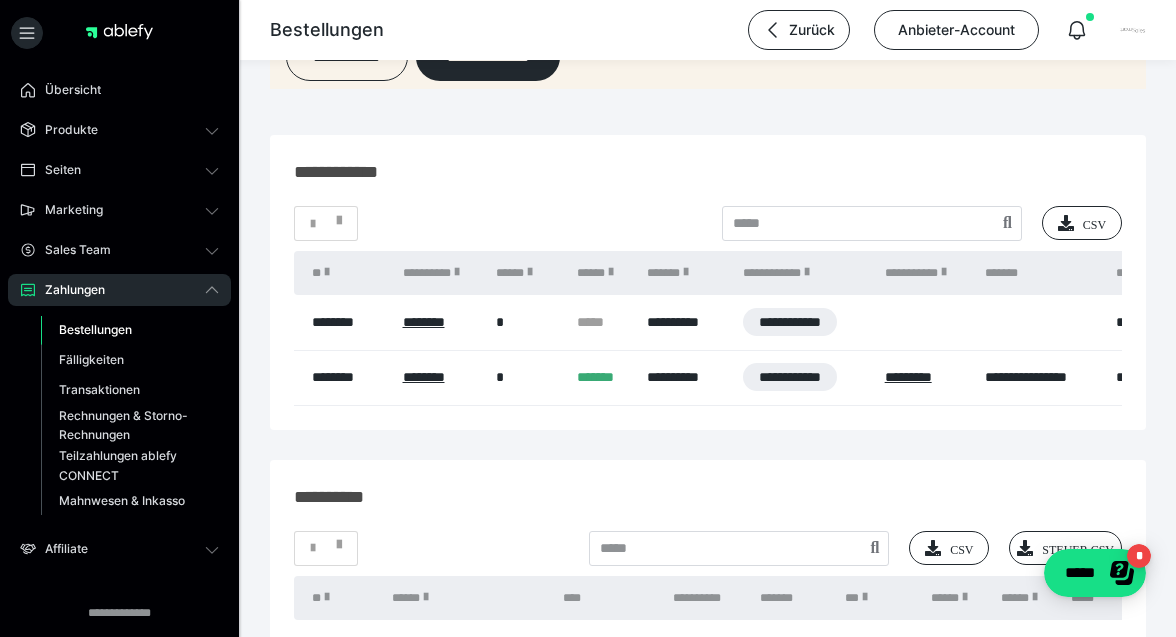 click on "**********" at bounding box center (708, 282) 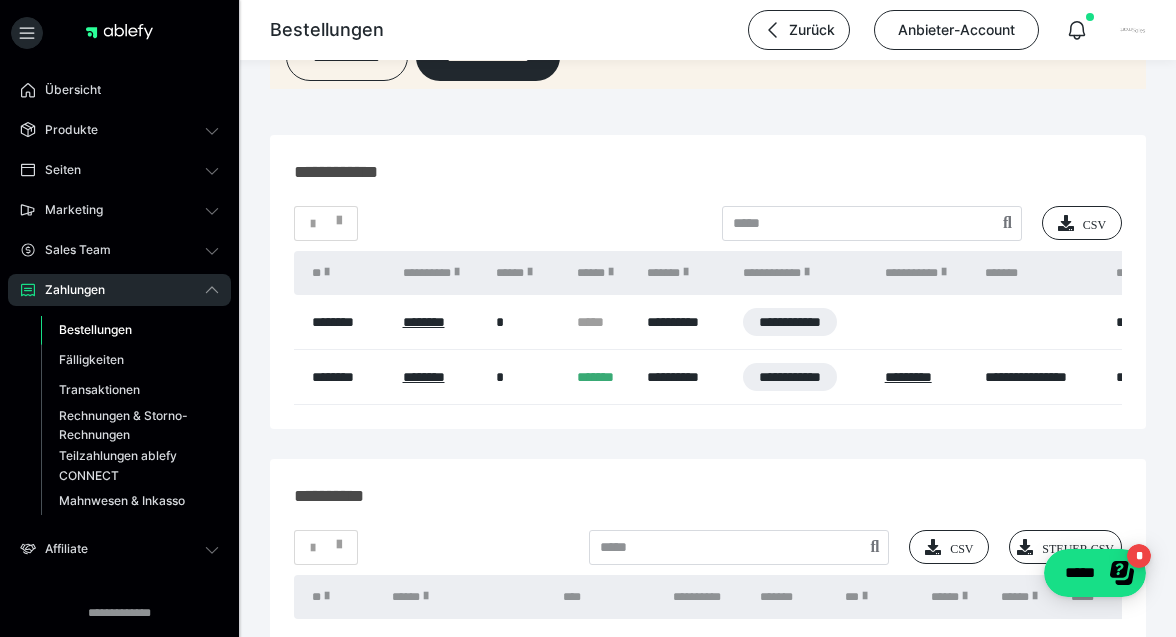 scroll, scrollTop: 0, scrollLeft: 0, axis: both 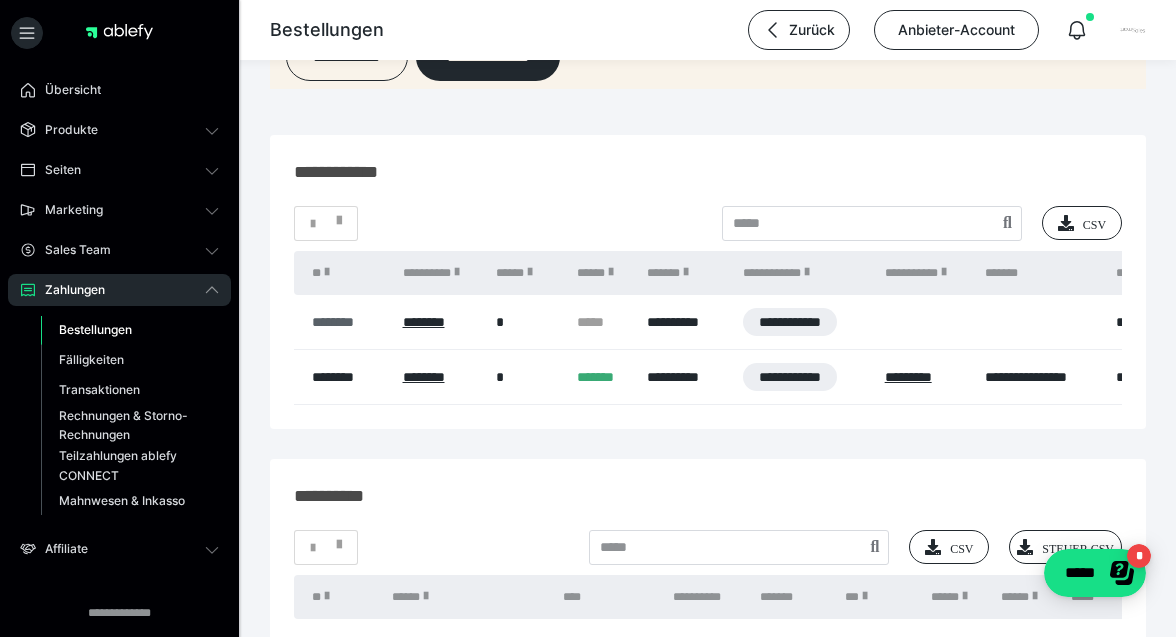 click on "********" at bounding box center [347, 322] 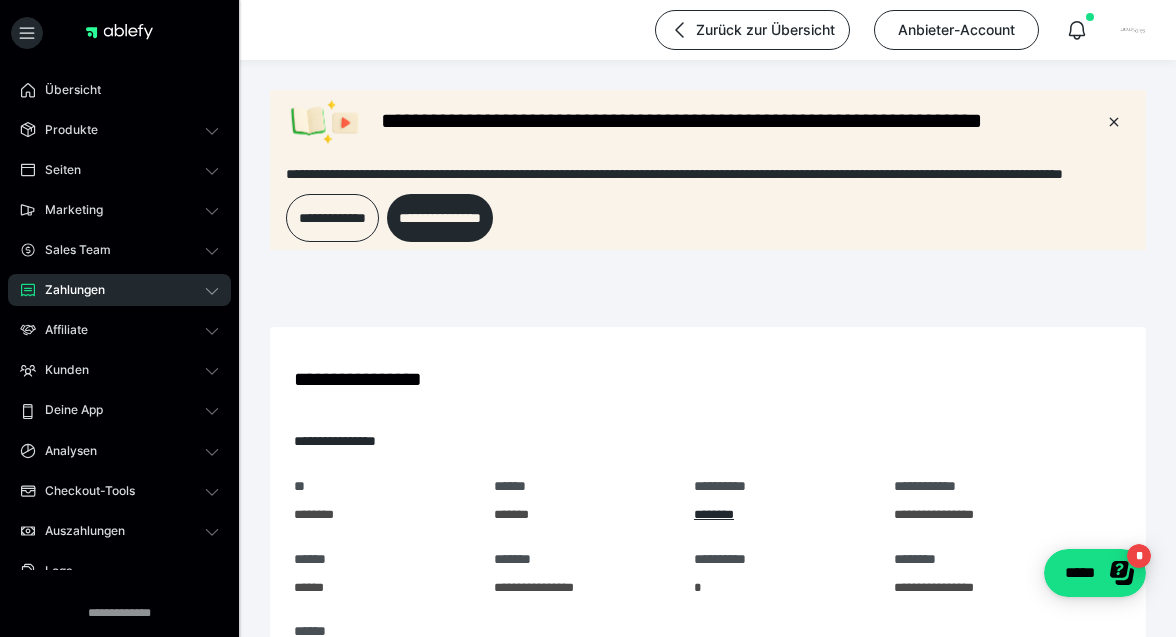 scroll, scrollTop: 0, scrollLeft: 0, axis: both 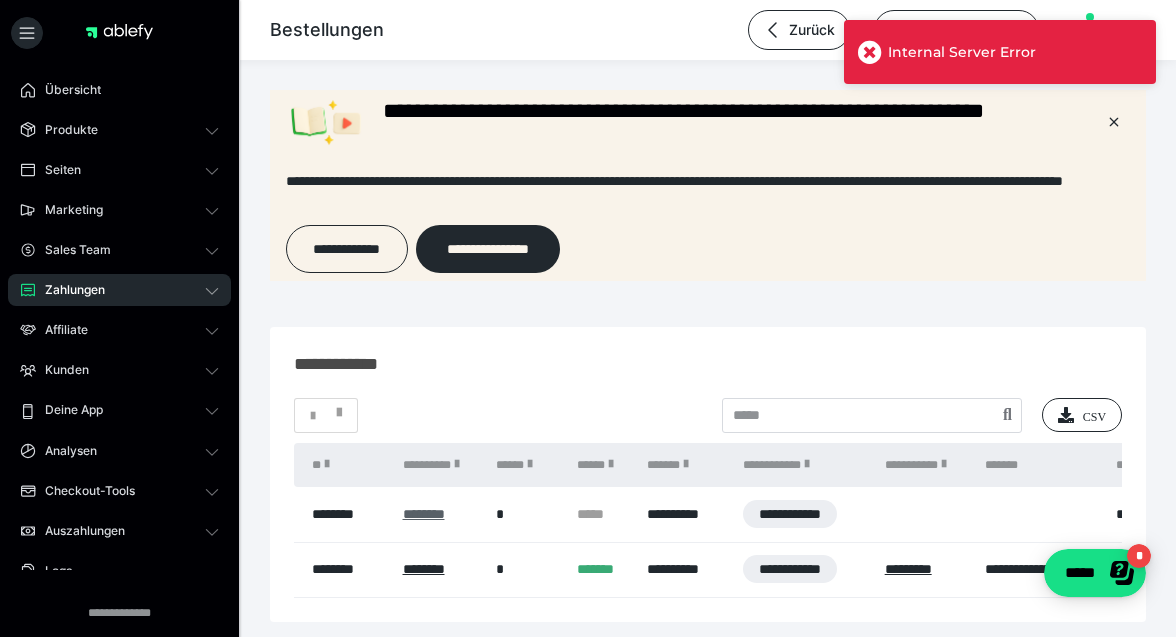 click on "********" at bounding box center (424, 514) 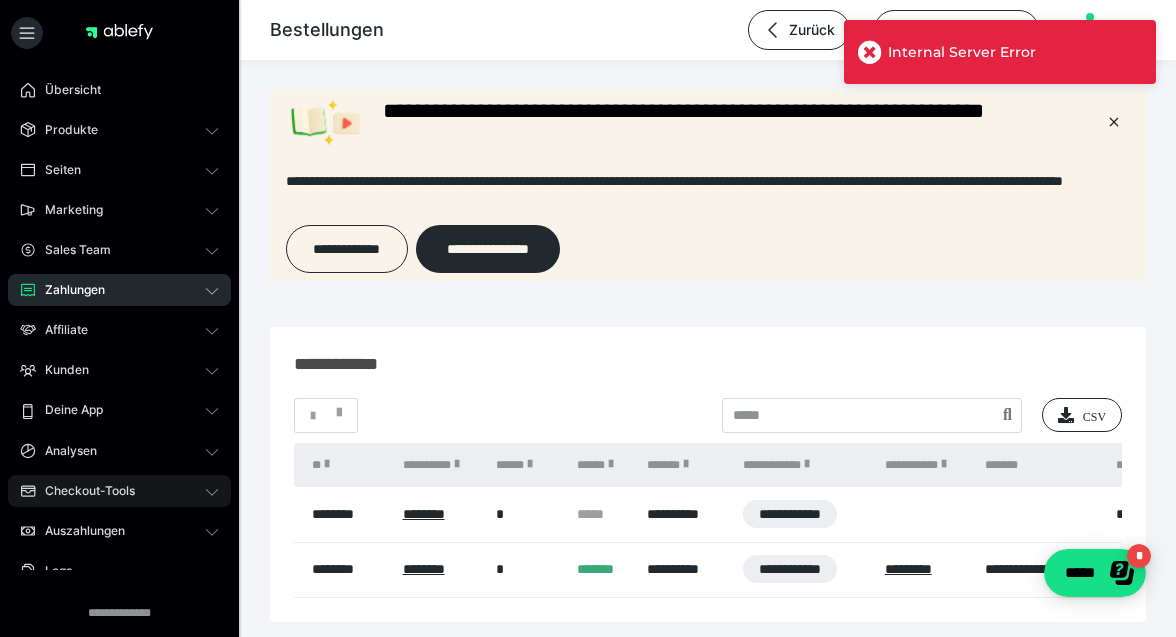 scroll, scrollTop: 32, scrollLeft: 0, axis: vertical 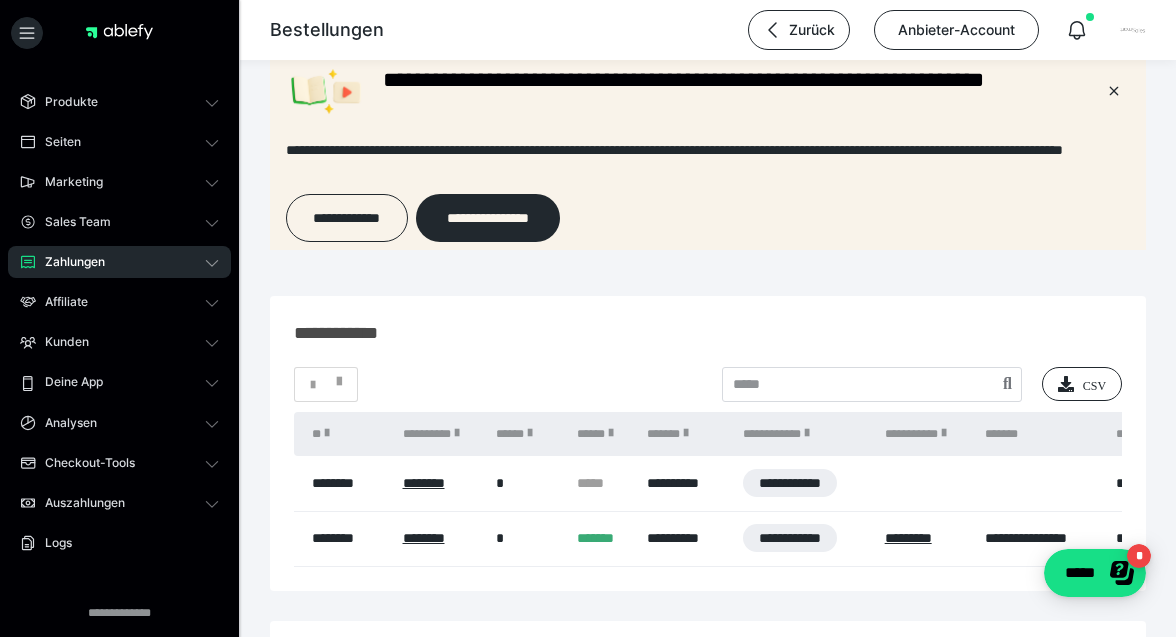 click on "Zahlungen" at bounding box center (119, 262) 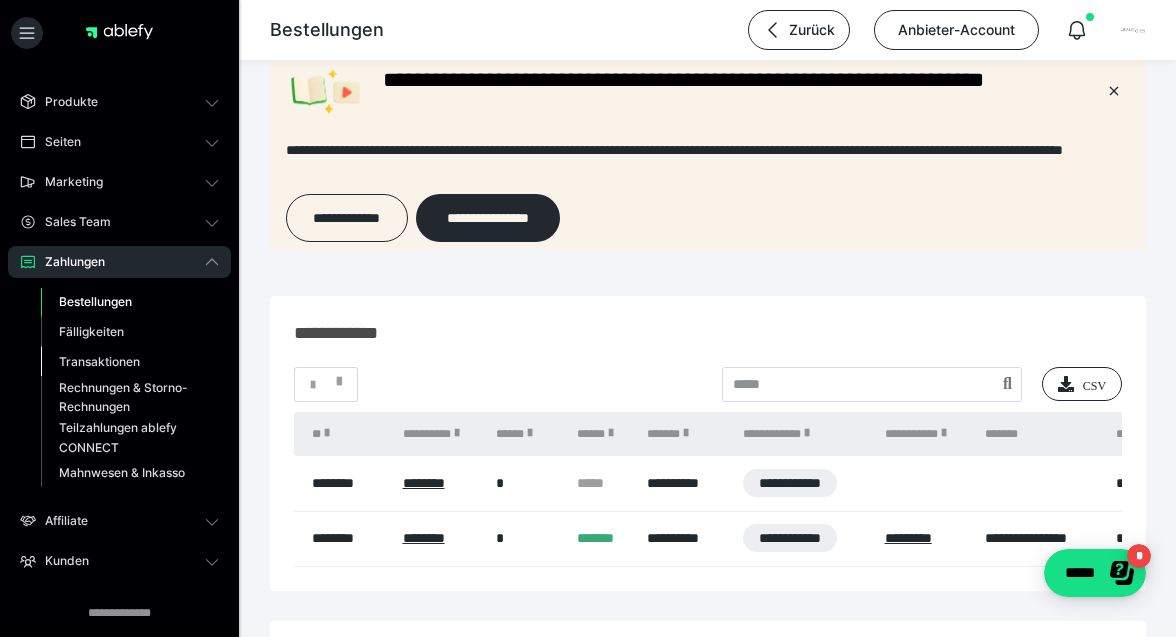 click on "Transaktionen" at bounding box center (99, 361) 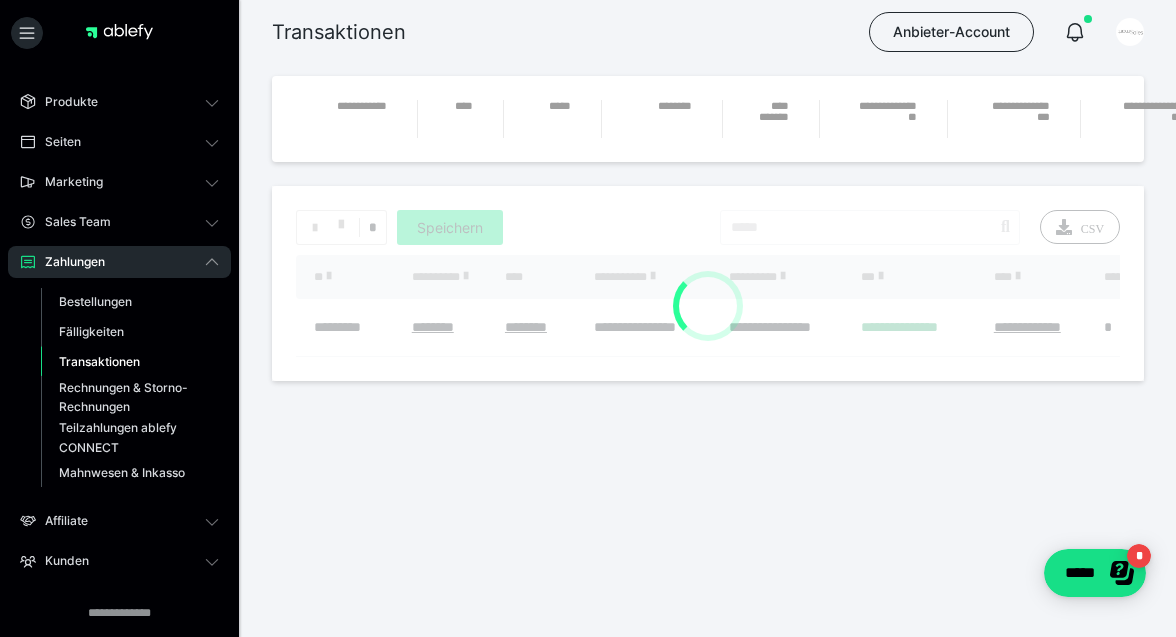 scroll, scrollTop: 0, scrollLeft: 0, axis: both 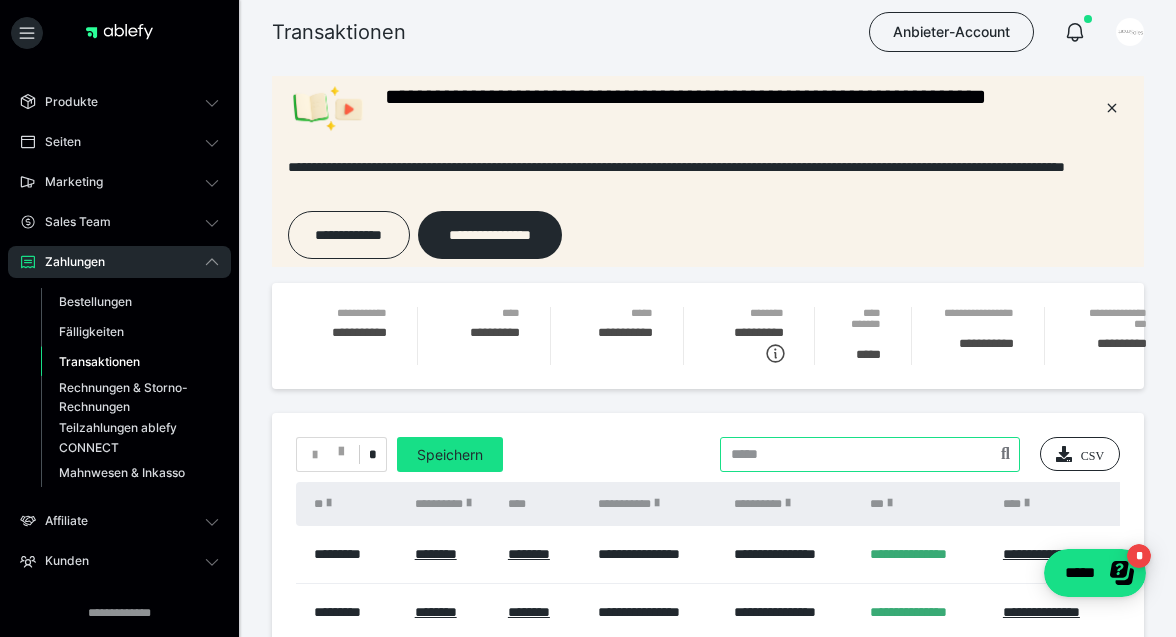 click at bounding box center [870, 454] 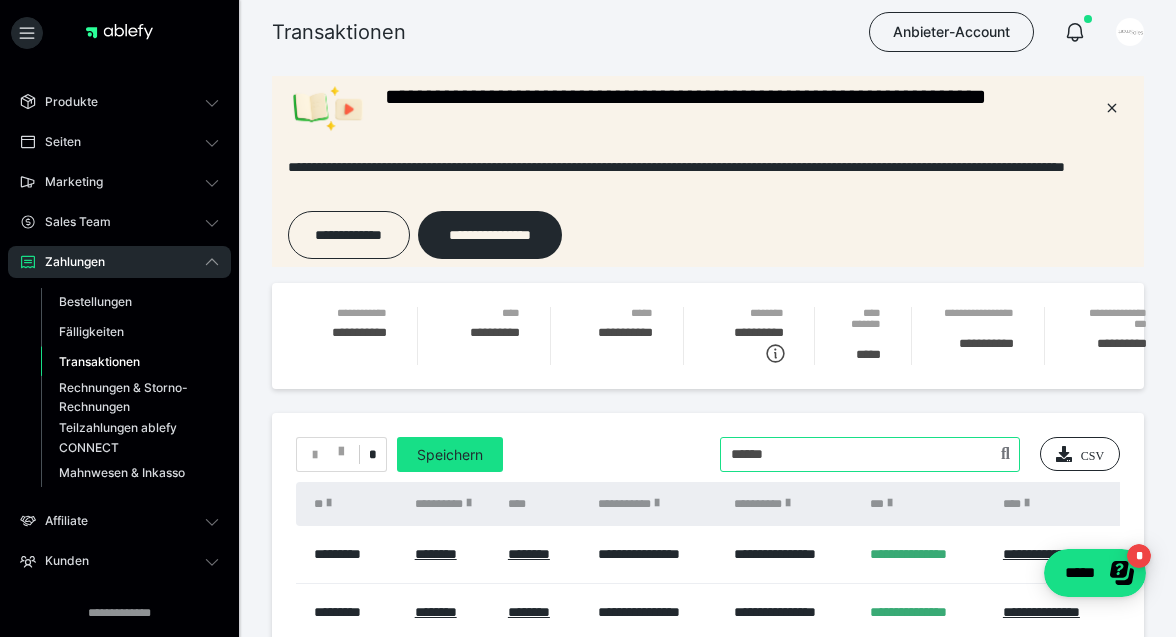 type on "******" 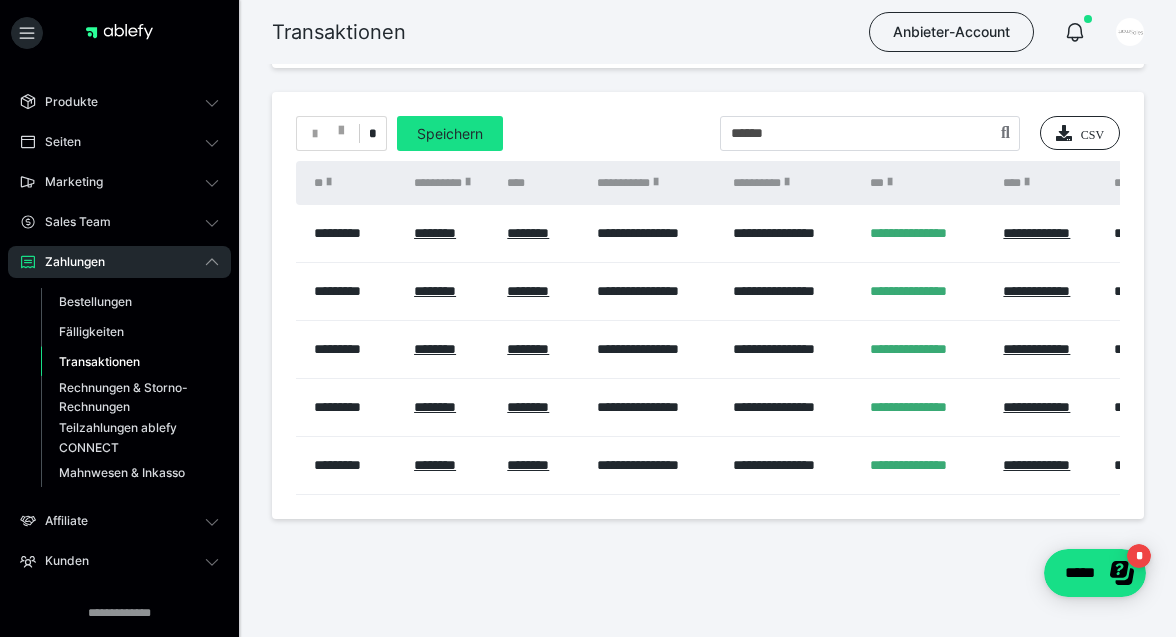 scroll, scrollTop: 332, scrollLeft: 0, axis: vertical 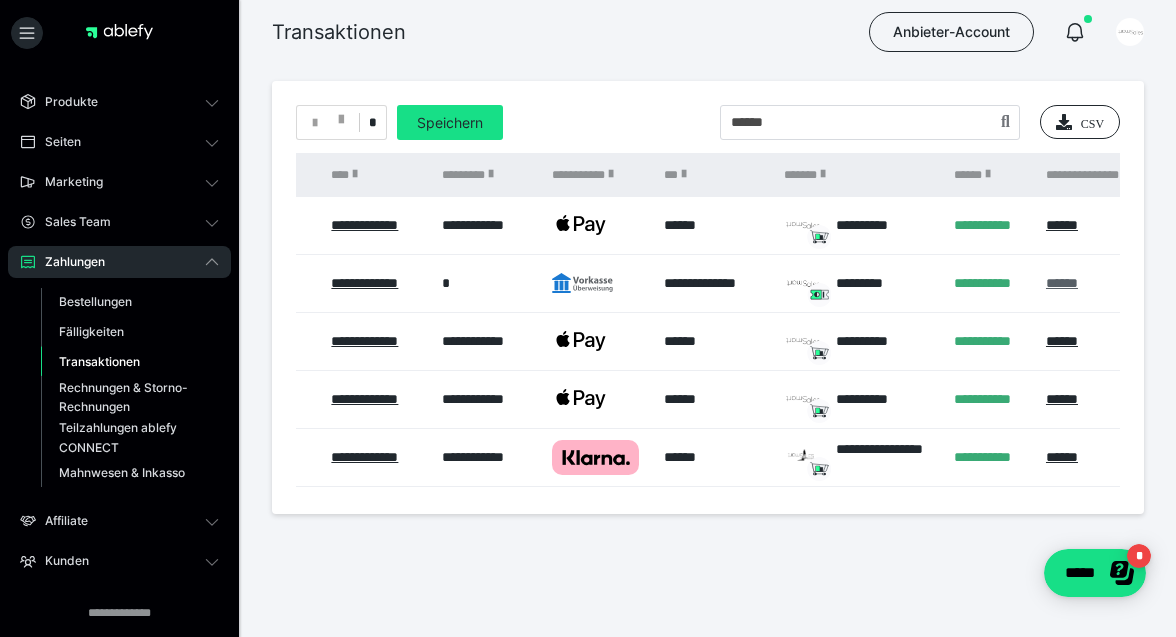 click on "******" at bounding box center (1062, 283) 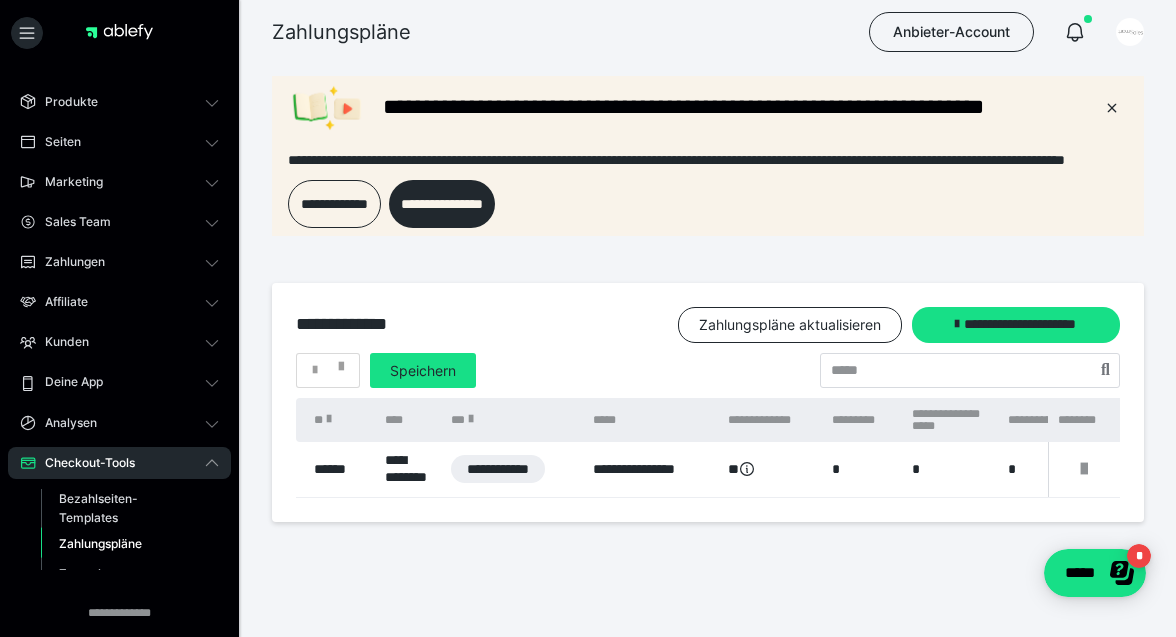 scroll, scrollTop: 0, scrollLeft: 0, axis: both 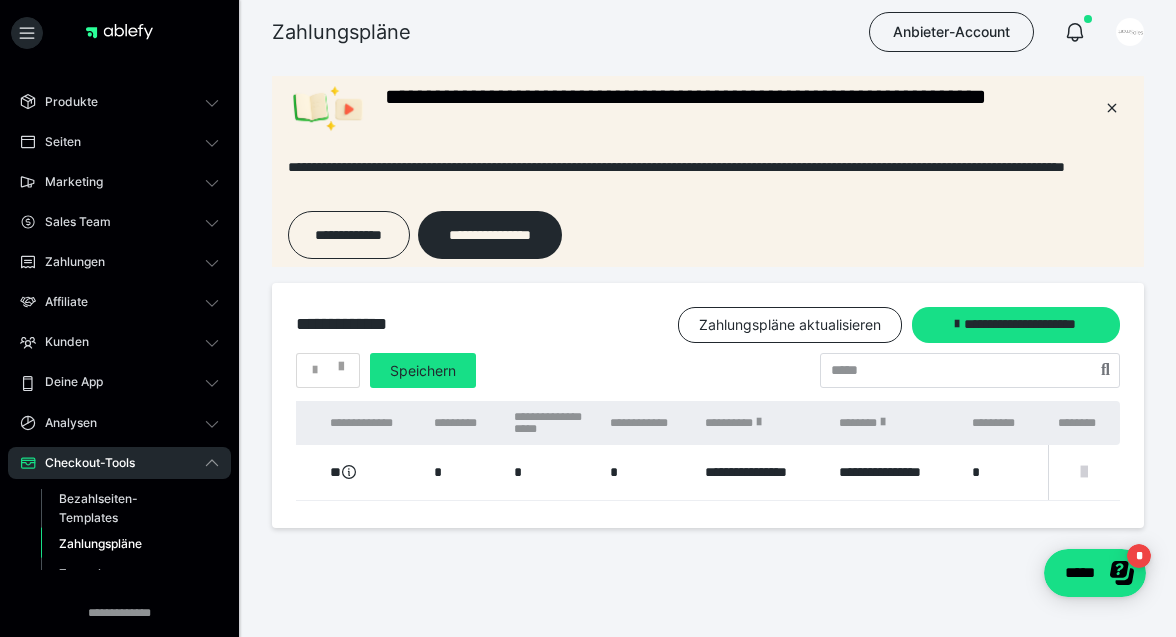 click at bounding box center [1084, 472] 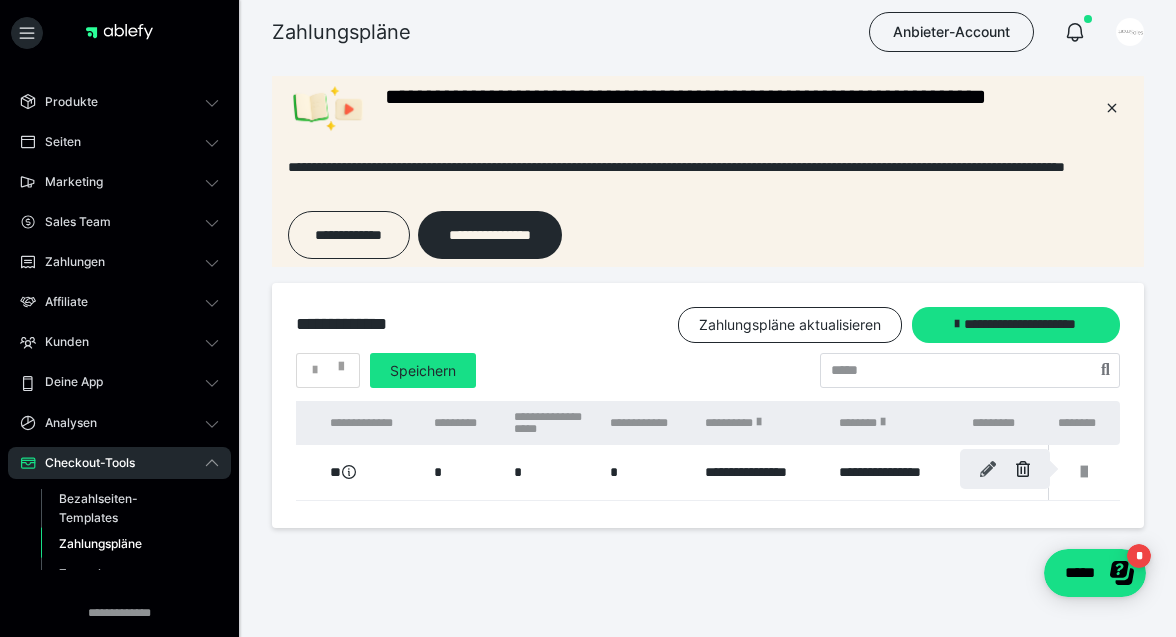 click at bounding box center (988, 469) 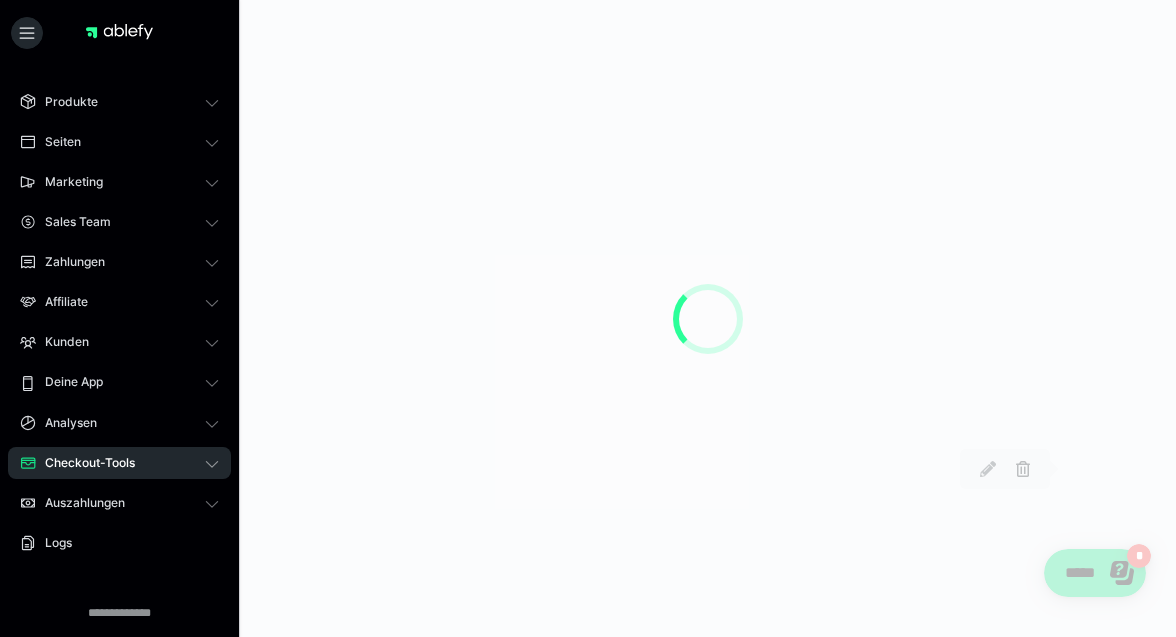 select on "**" 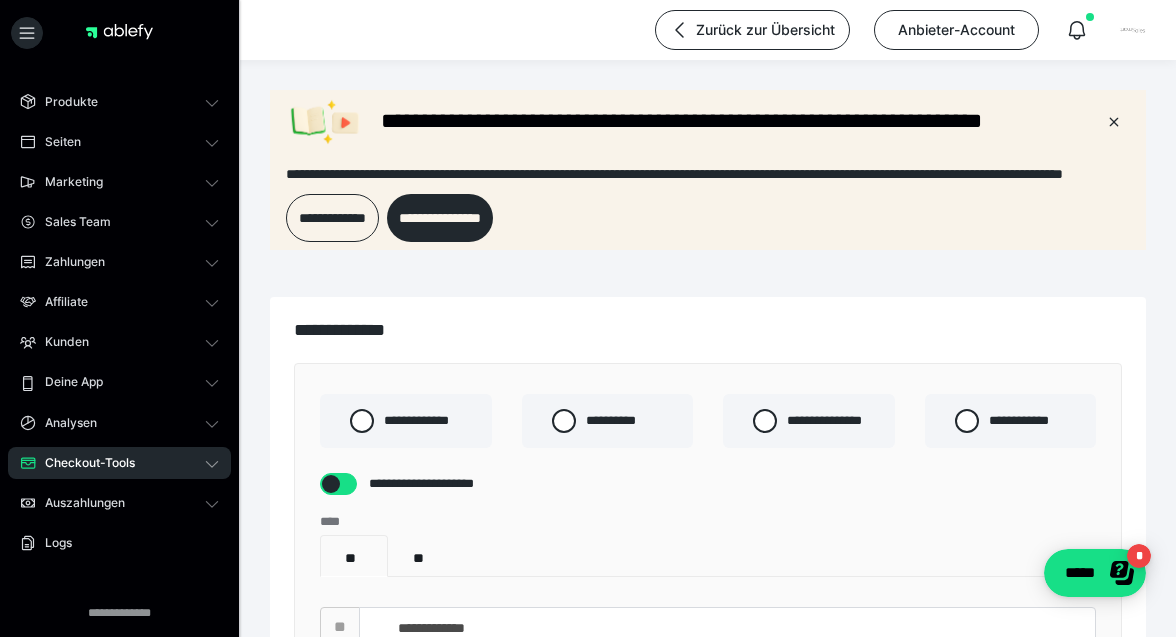 scroll, scrollTop: 0, scrollLeft: 0, axis: both 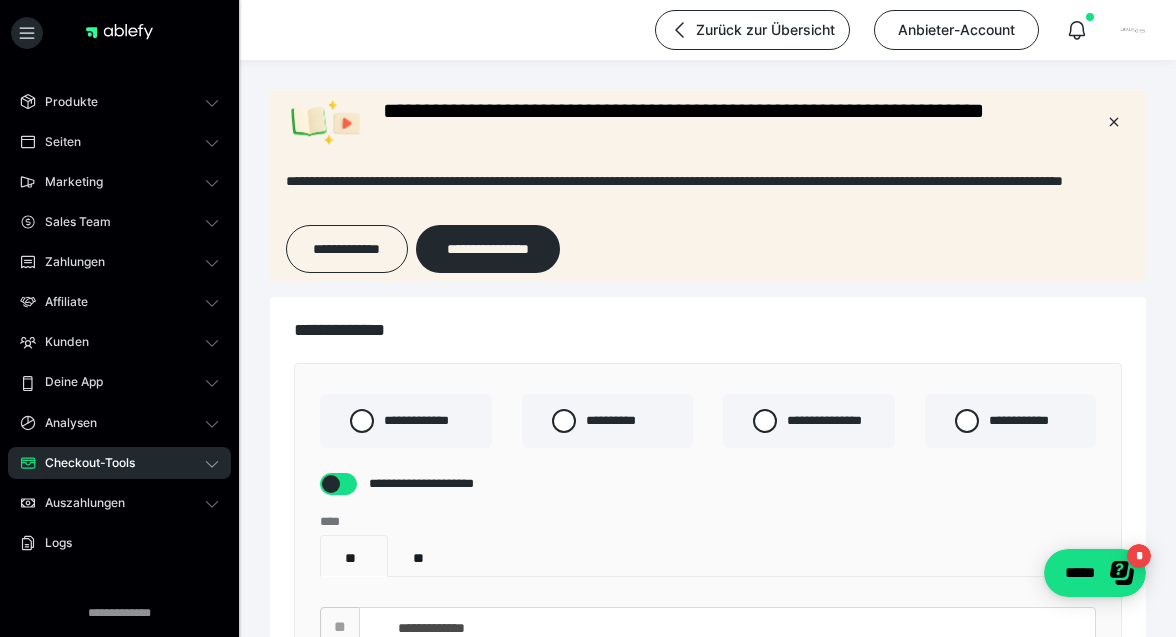 click on "**********" at bounding box center [708, 1000] 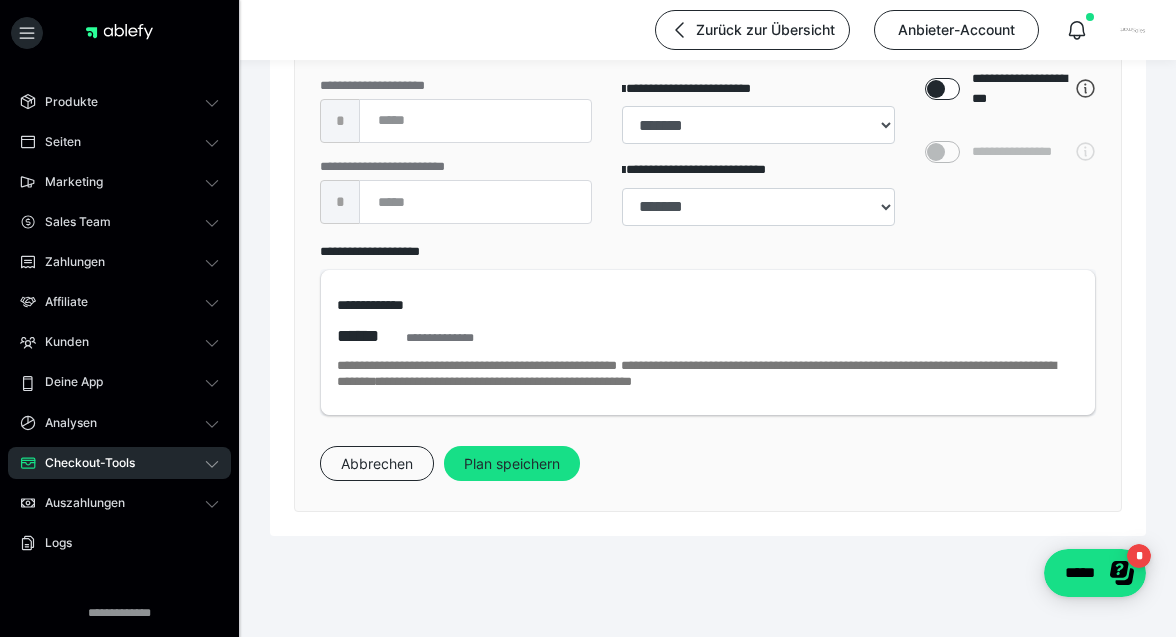 scroll, scrollTop: 1169, scrollLeft: 0, axis: vertical 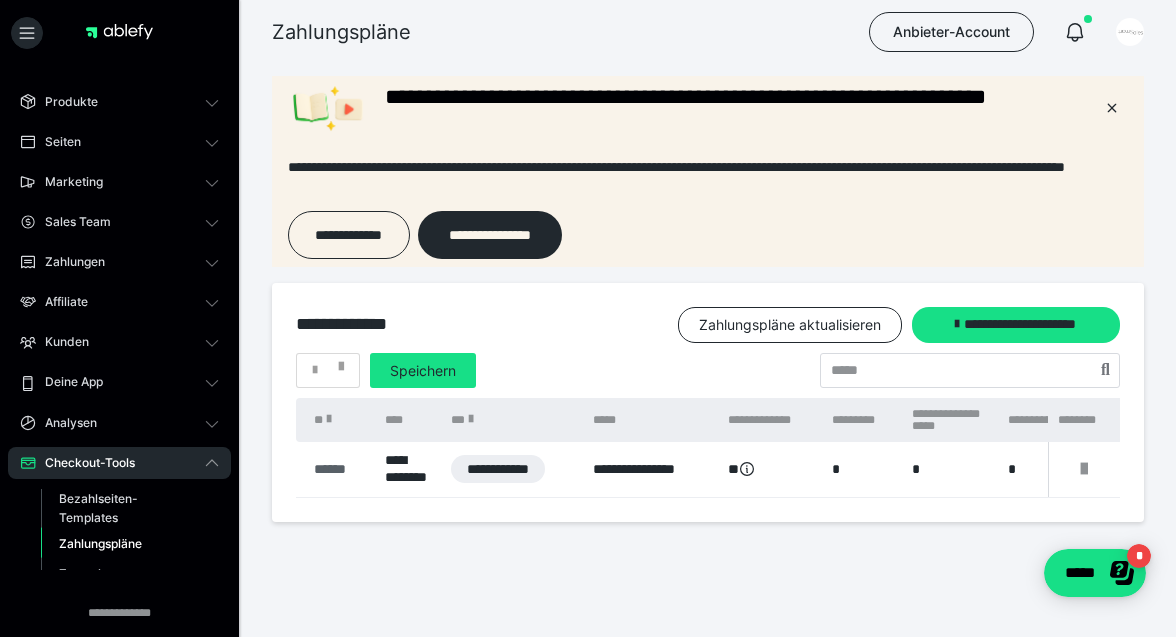 click on "******" at bounding box center [339, 469] 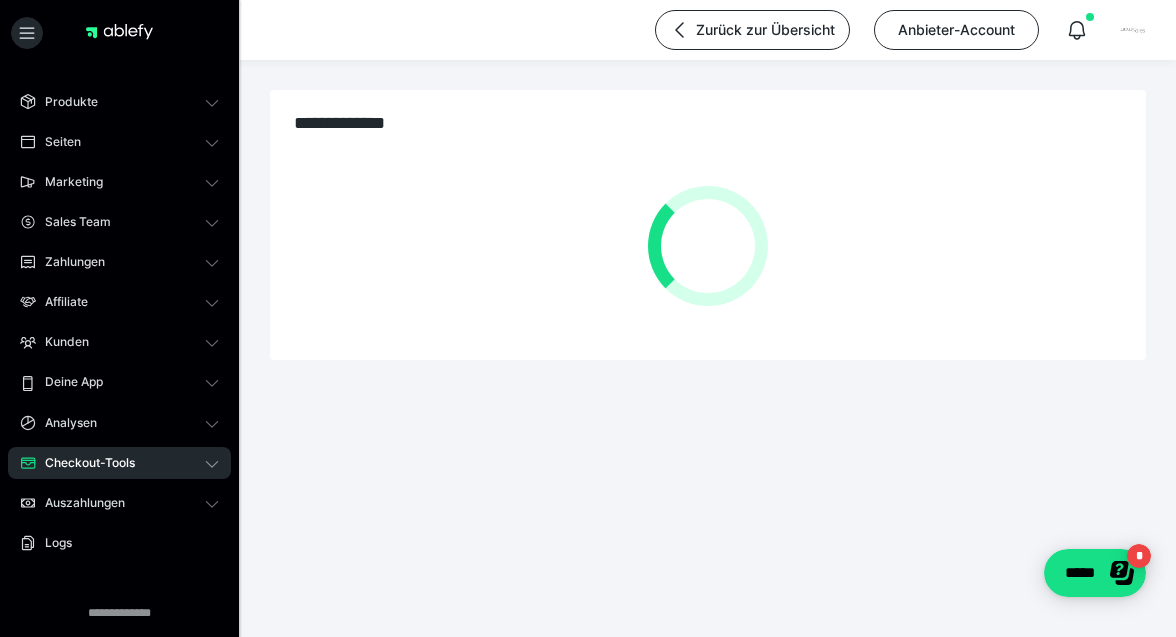 select on "**" 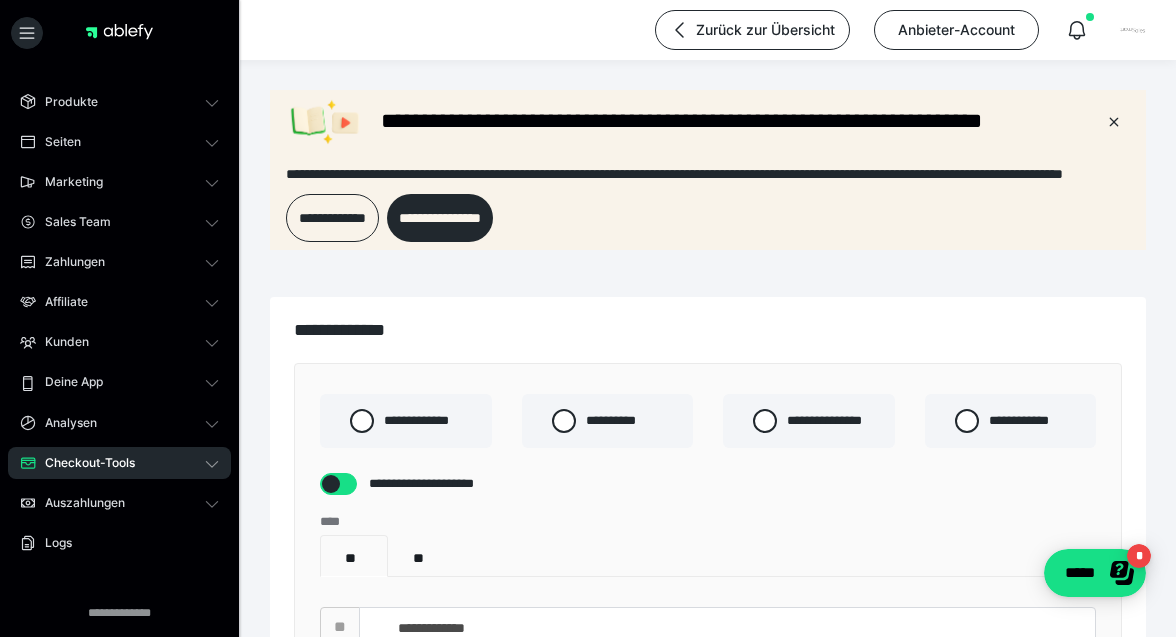 scroll, scrollTop: 0, scrollLeft: 0, axis: both 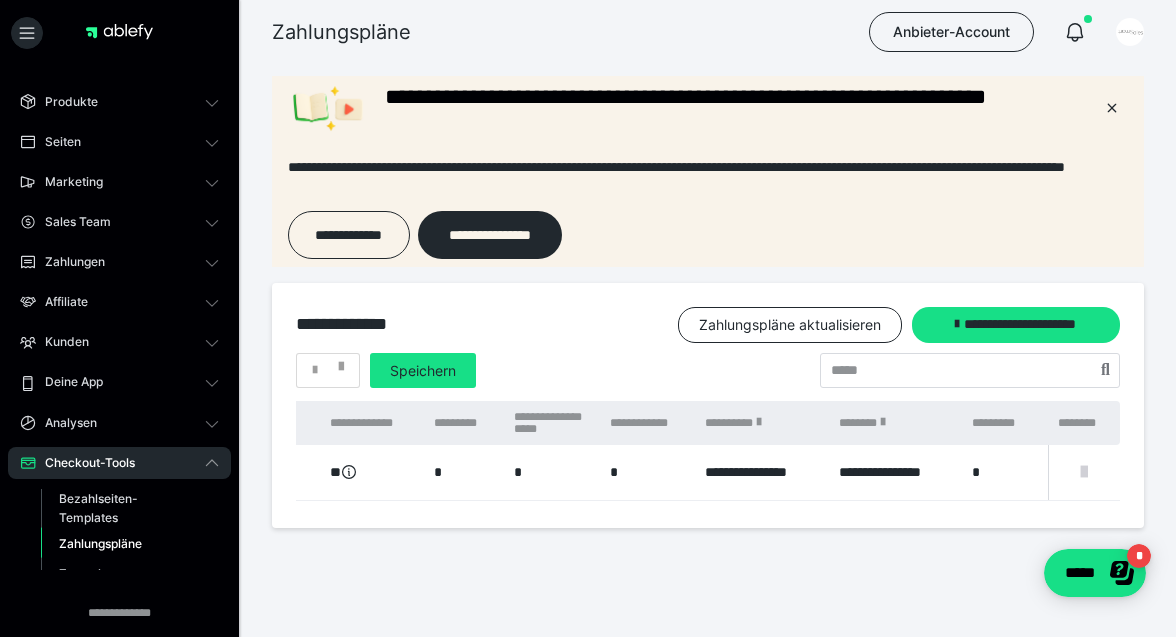 click at bounding box center [1084, 472] 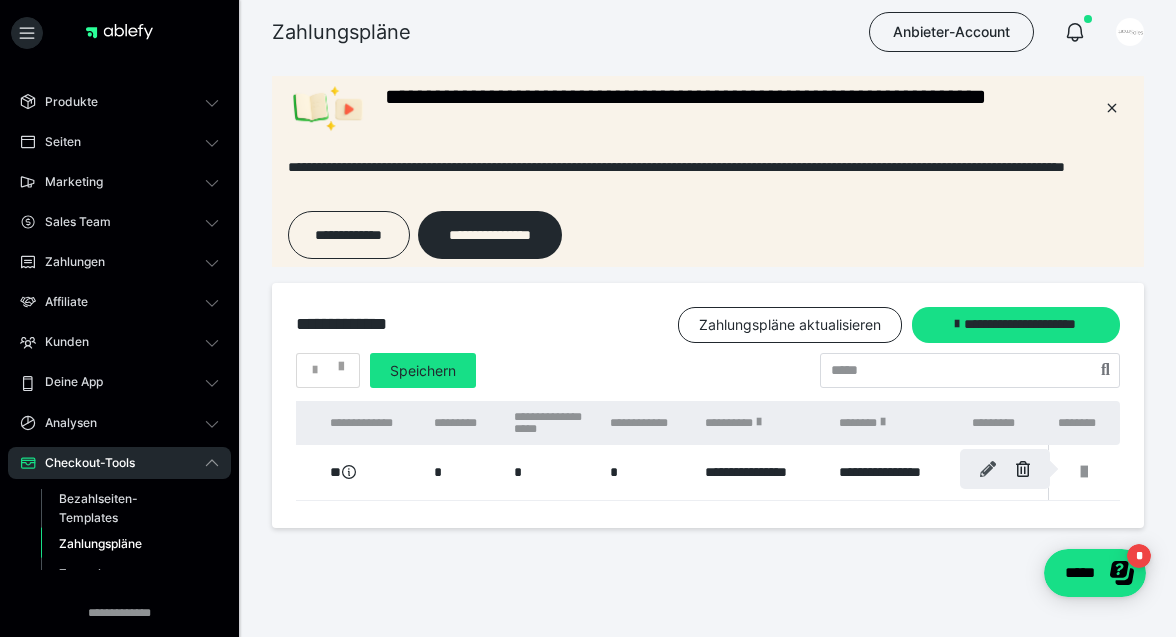 click at bounding box center (988, 469) 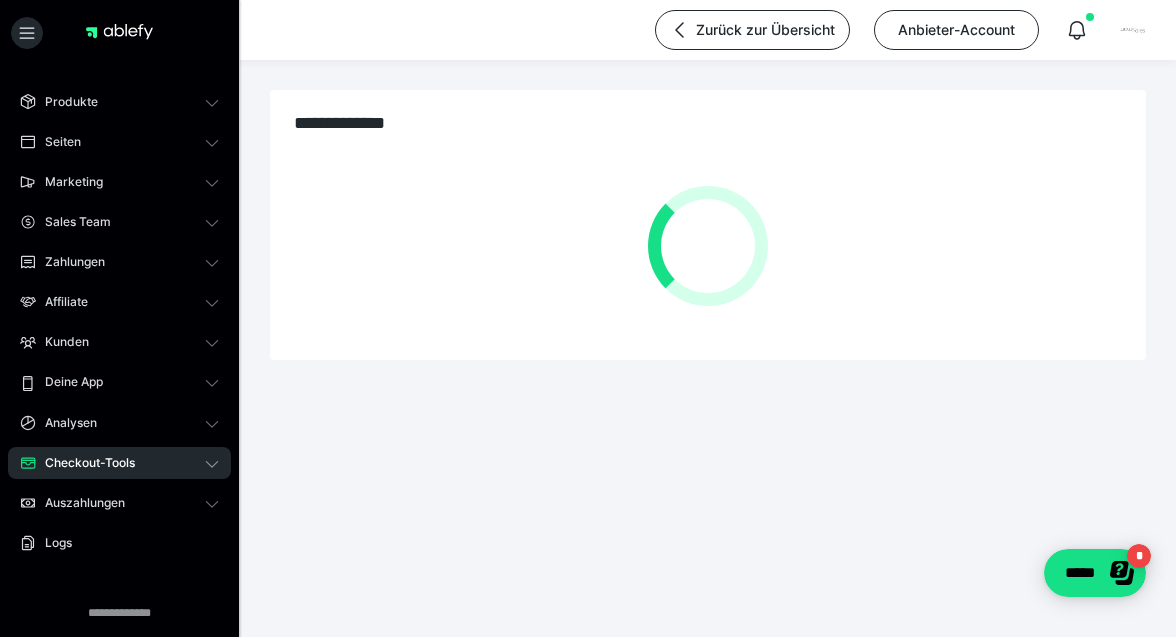 select on "**" 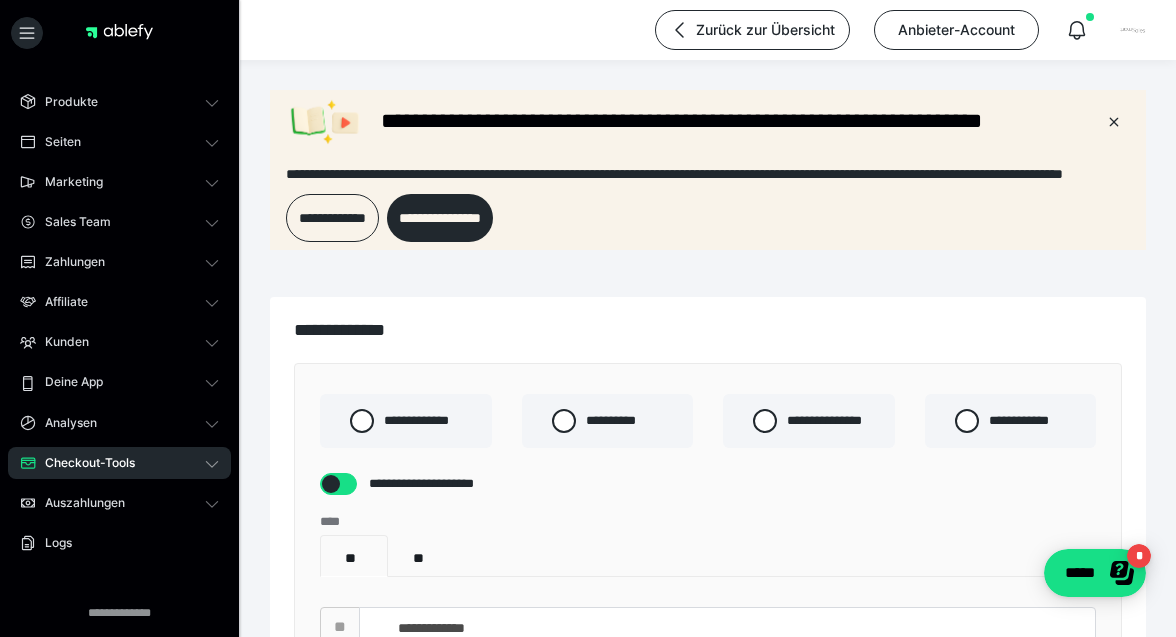 scroll, scrollTop: 0, scrollLeft: 0, axis: both 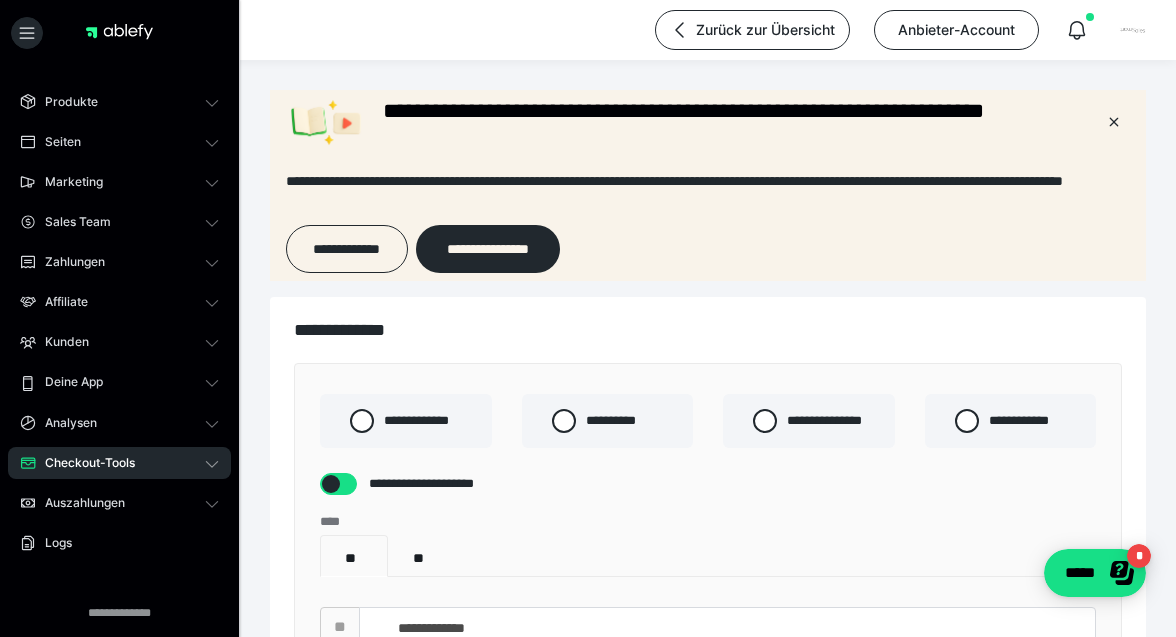 click on "**********" at bounding box center (708, 1007) 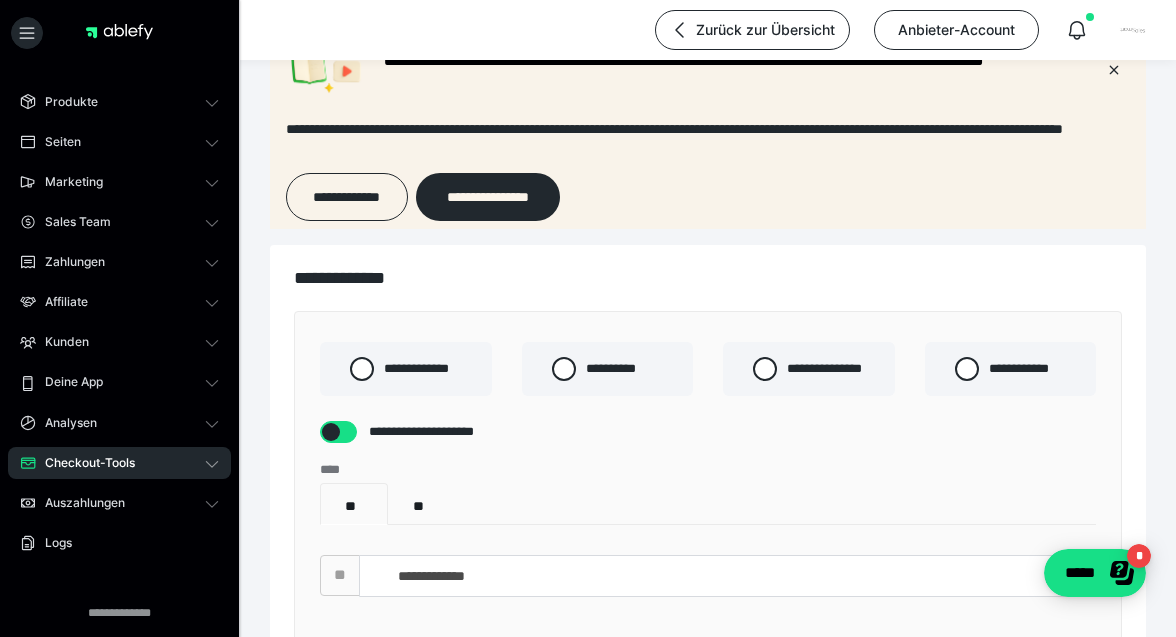 scroll, scrollTop: 0, scrollLeft: 0, axis: both 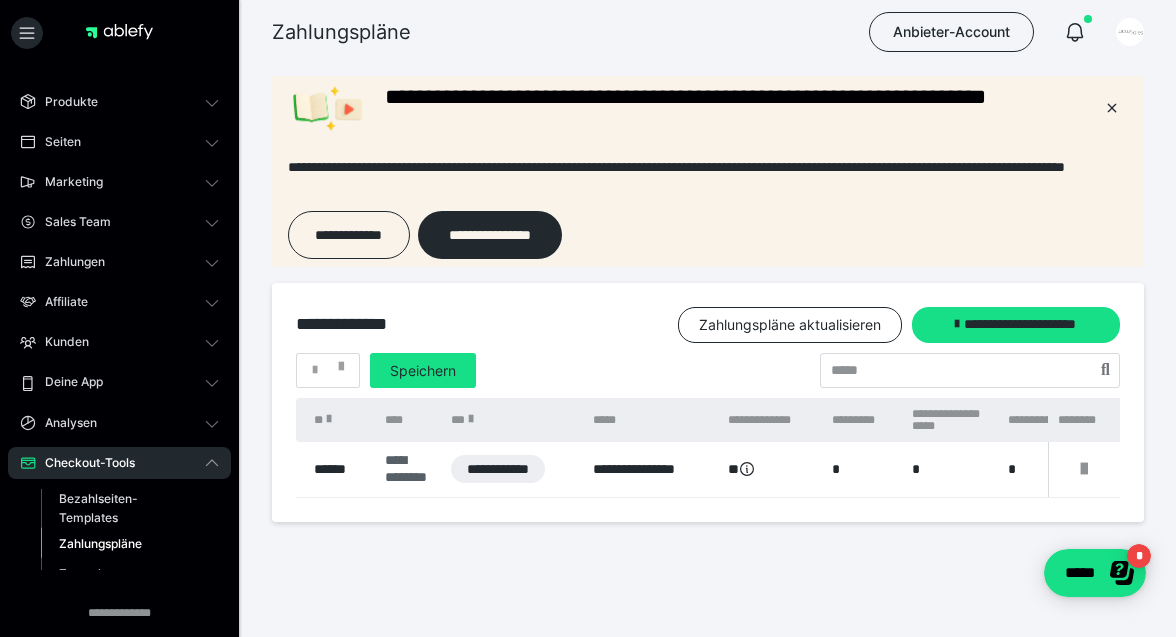 click on "**********" at bounding box center (408, 469) 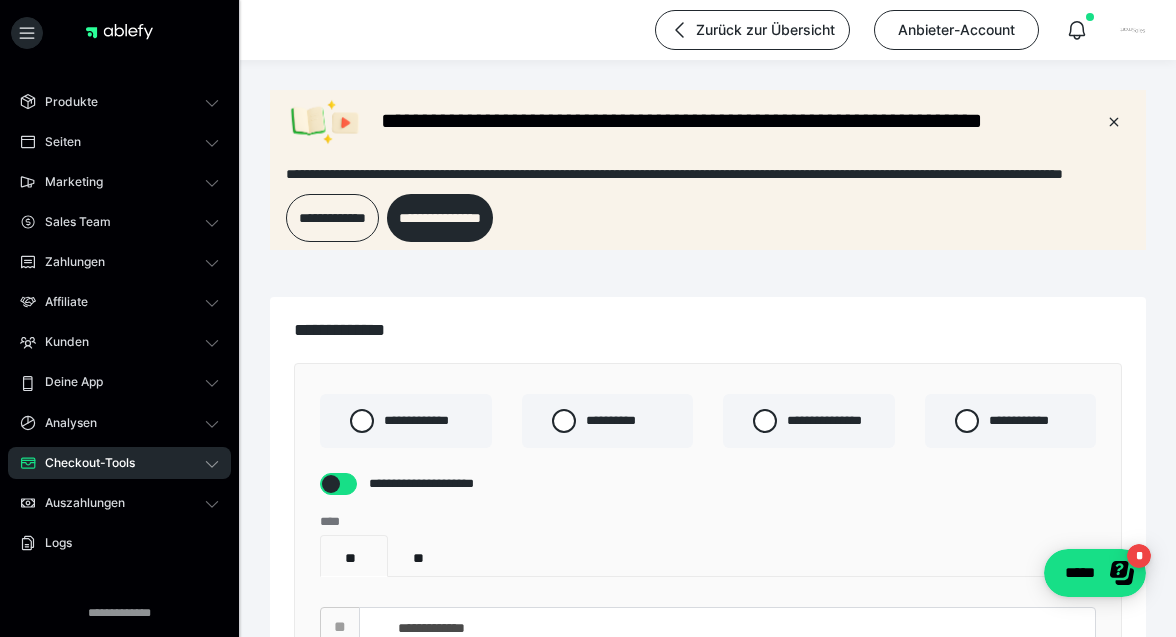 scroll, scrollTop: 0, scrollLeft: 0, axis: both 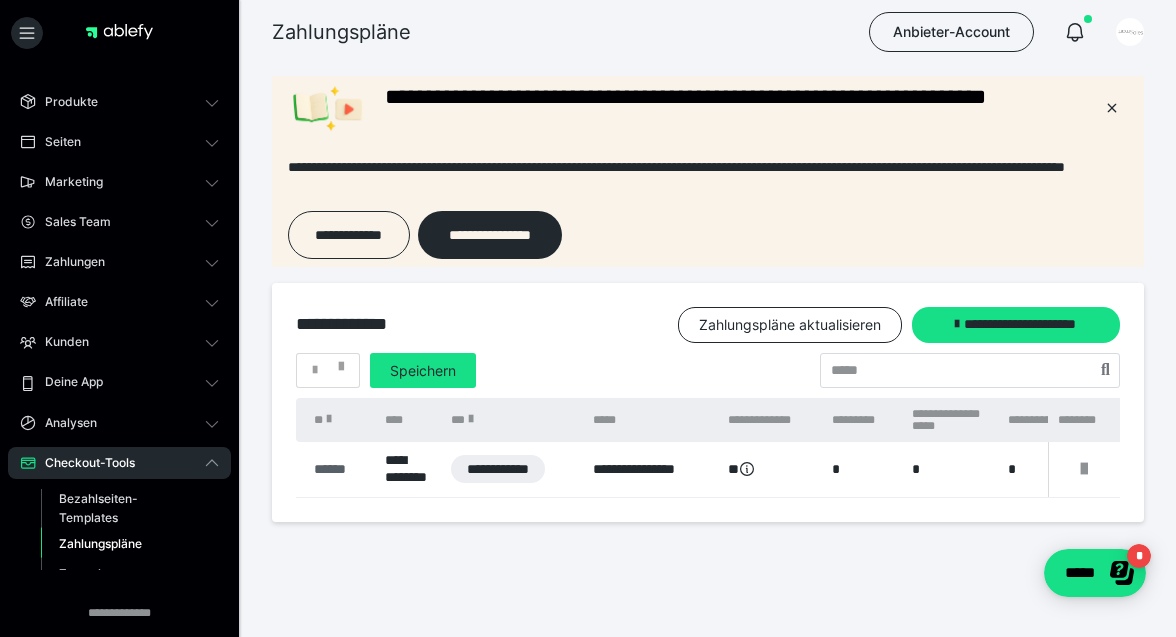 click on "******" at bounding box center [339, 469] 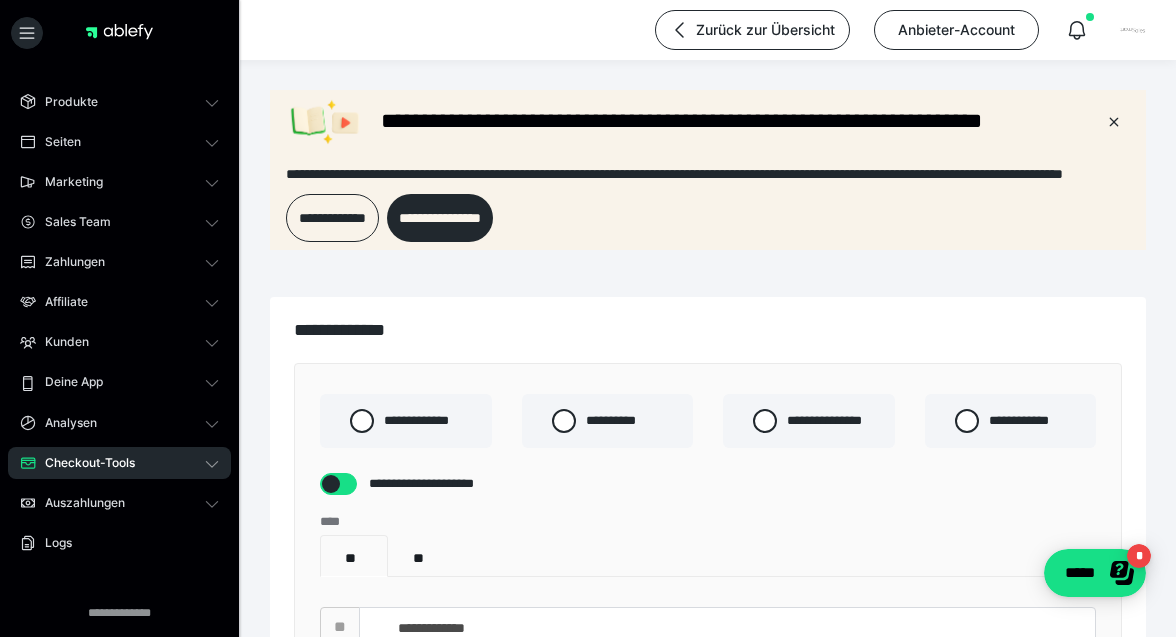 scroll, scrollTop: 0, scrollLeft: 0, axis: both 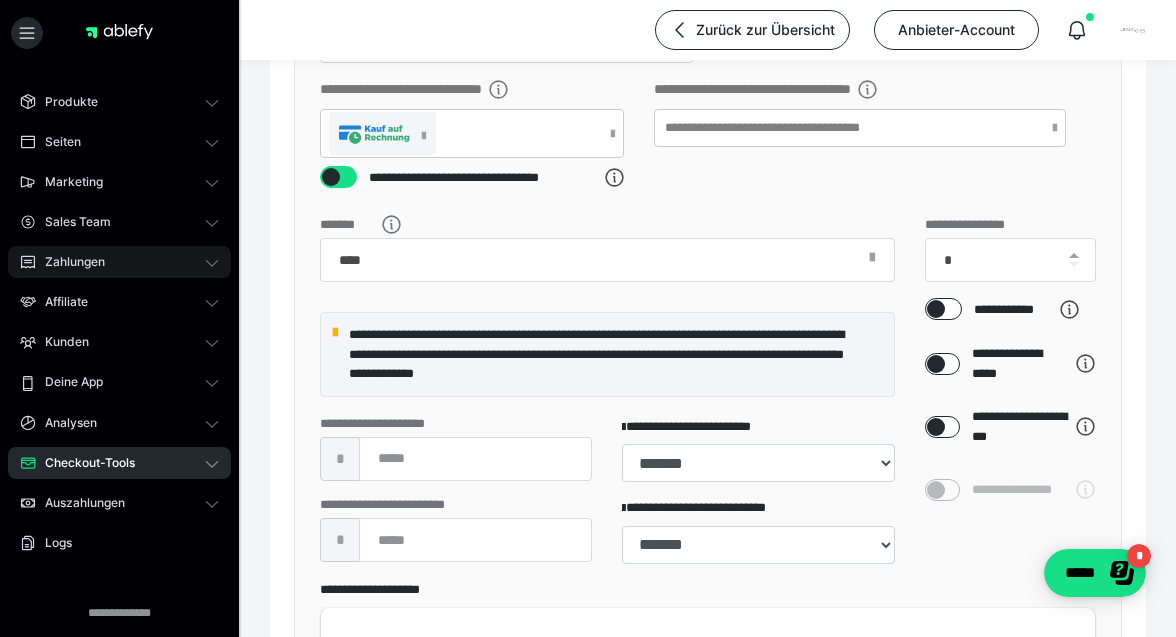 click on "Zahlungen" at bounding box center [119, 262] 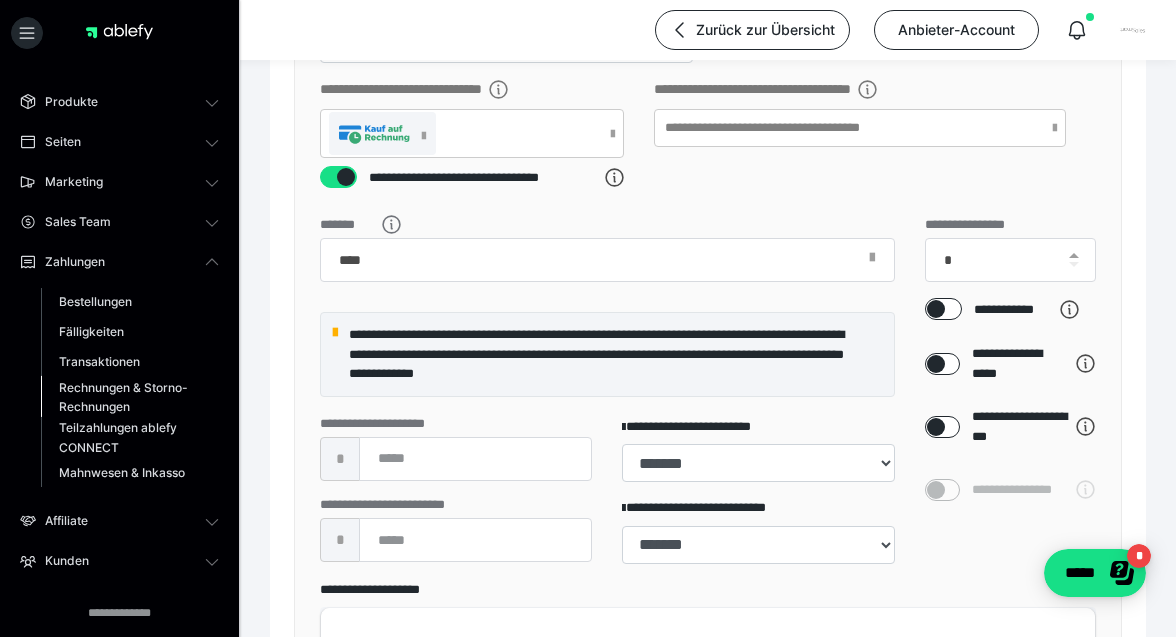 click on "Rechnungen & Storno-Rechnungen" at bounding box center [126, 397] 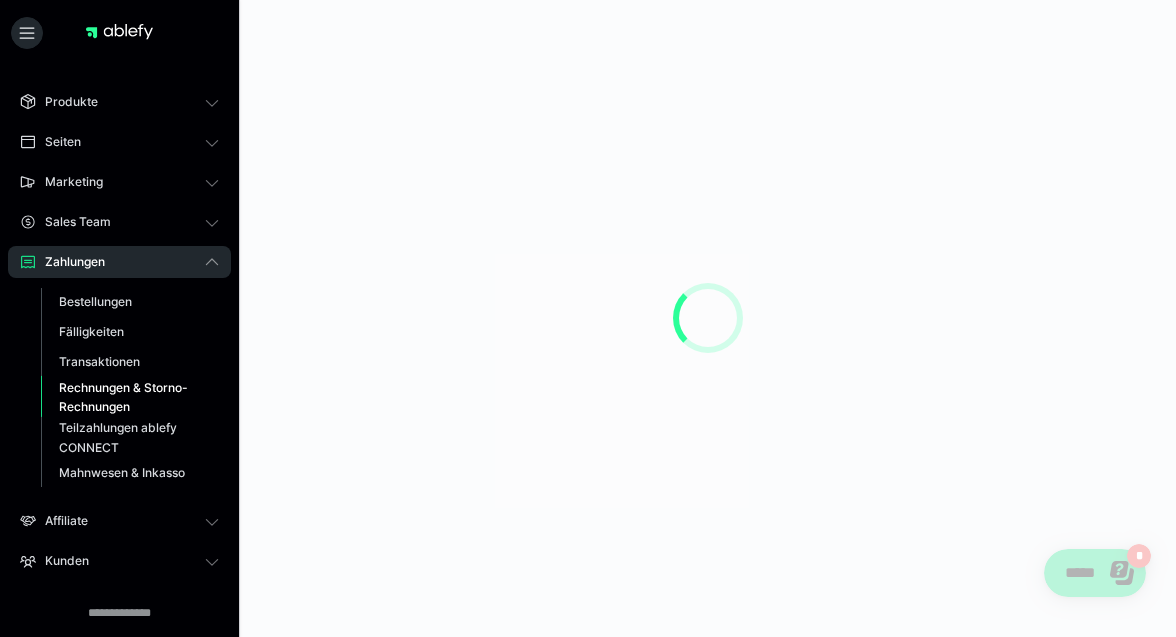 scroll, scrollTop: 0, scrollLeft: 0, axis: both 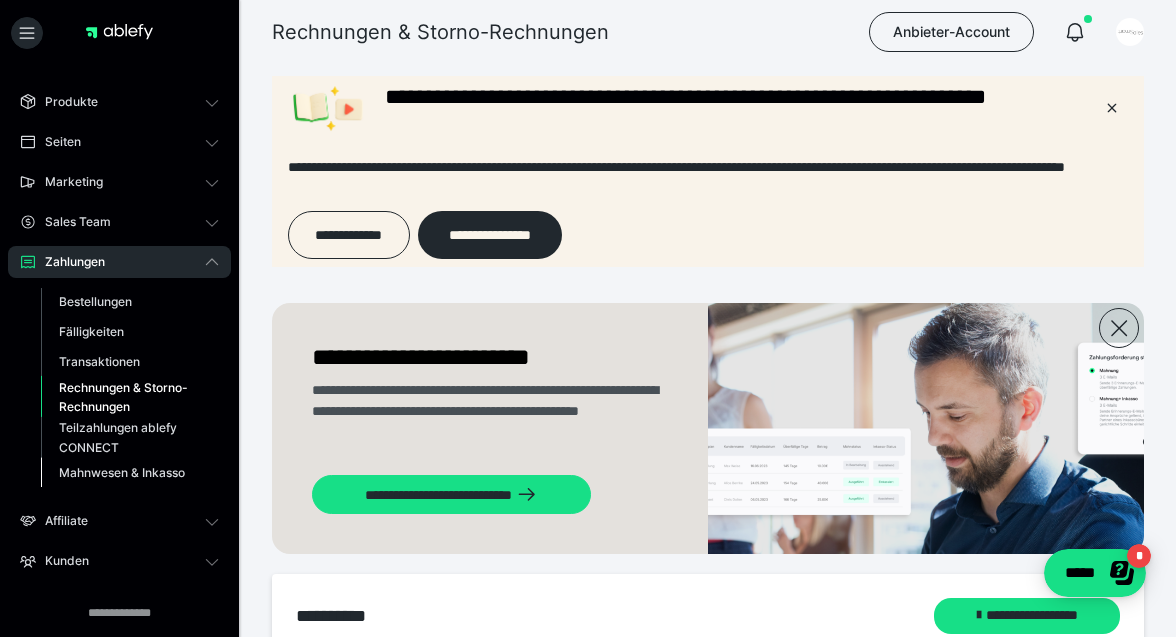 click on "Mahnwesen & Inkasso" at bounding box center [122, 472] 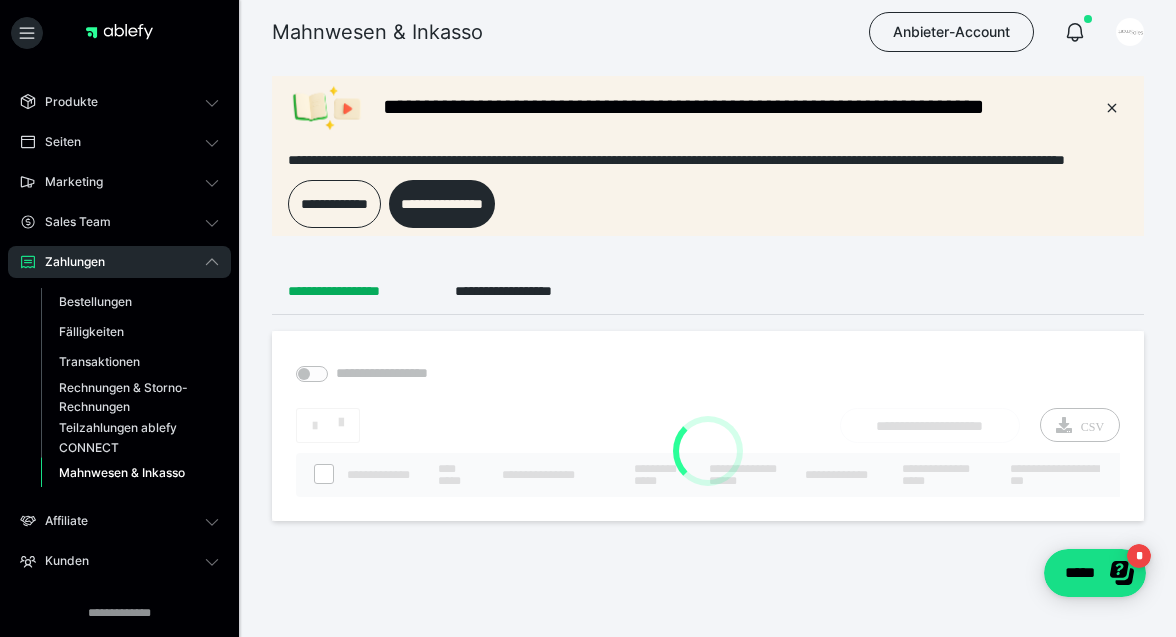 scroll, scrollTop: 0, scrollLeft: 0, axis: both 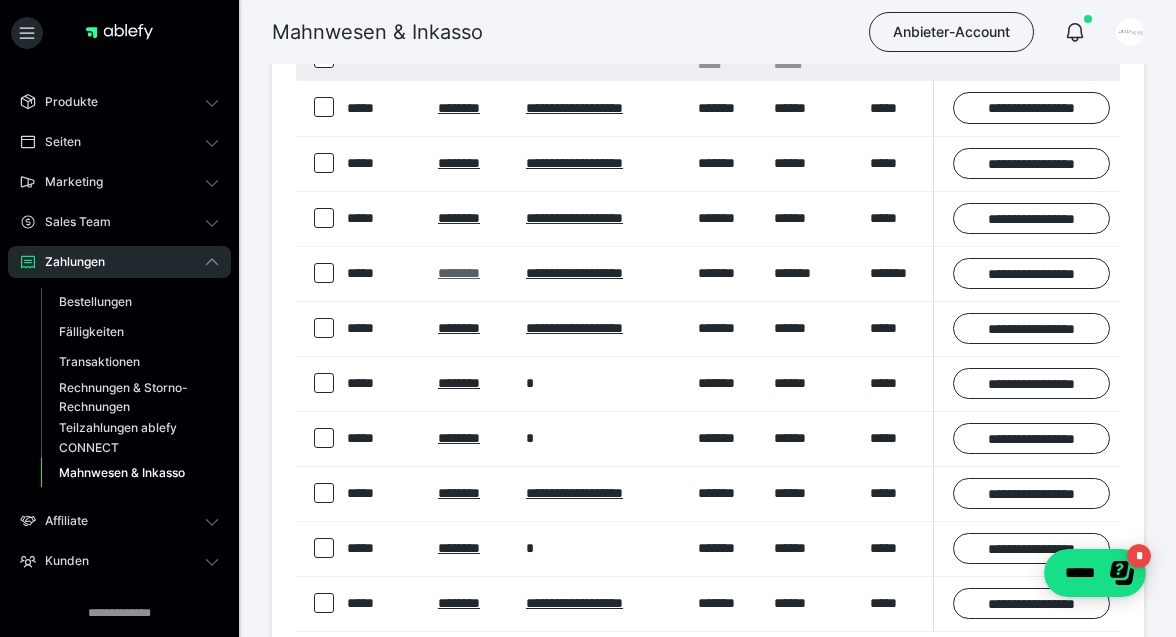click on "********" at bounding box center [459, 273] 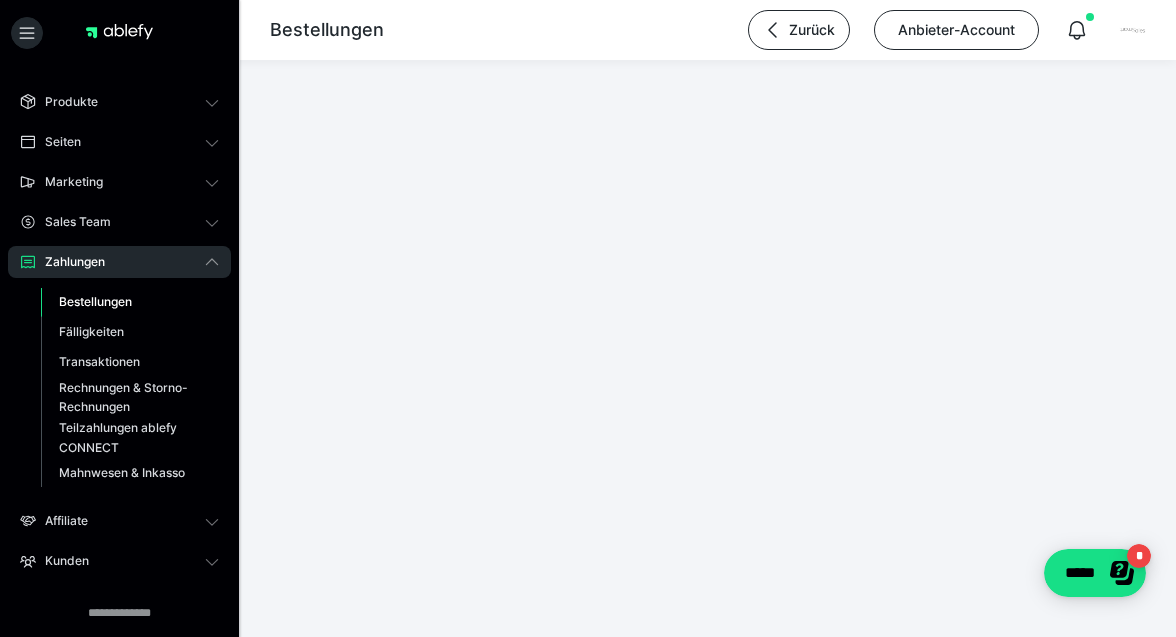 scroll, scrollTop: 0, scrollLeft: 0, axis: both 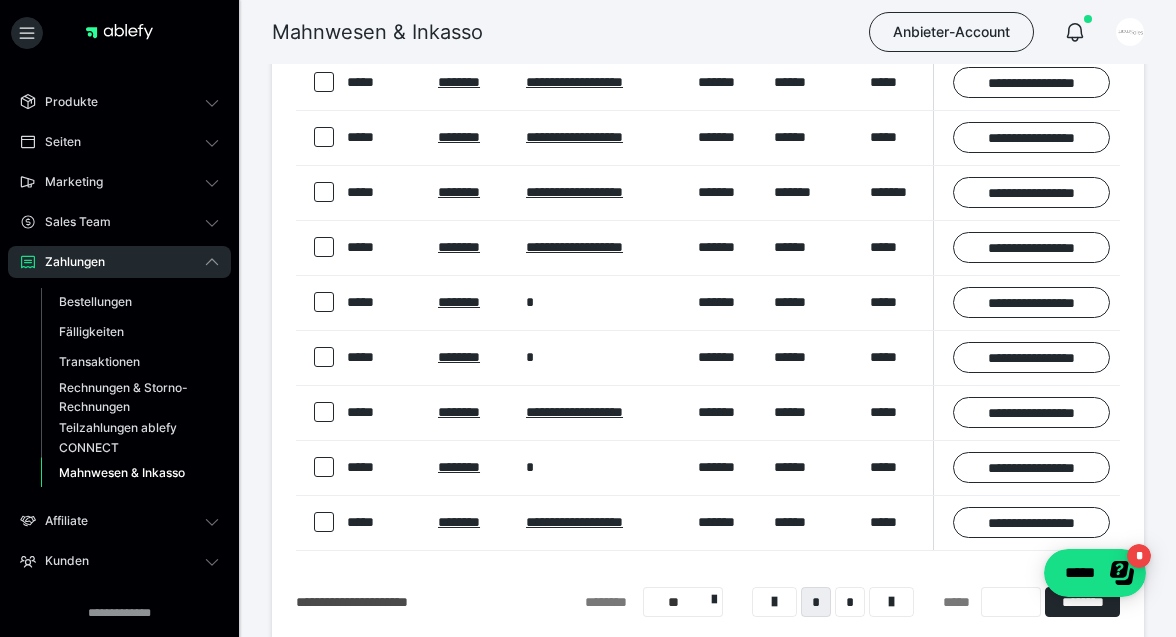 click on "*" at bounding box center [602, 467] 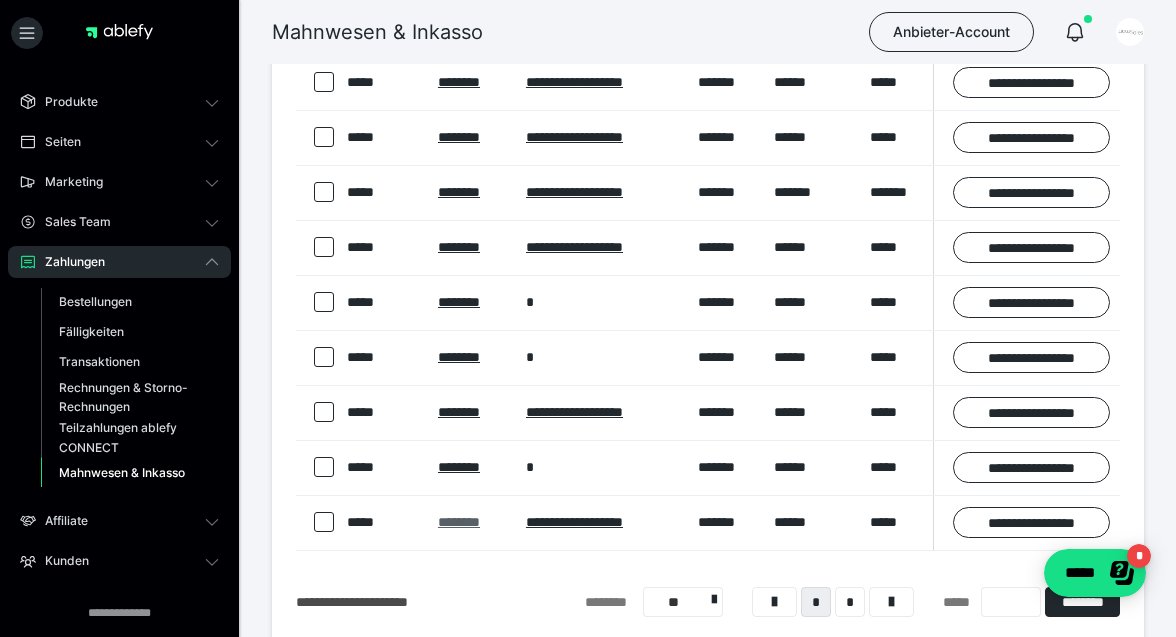 click on "********" at bounding box center [459, 522] 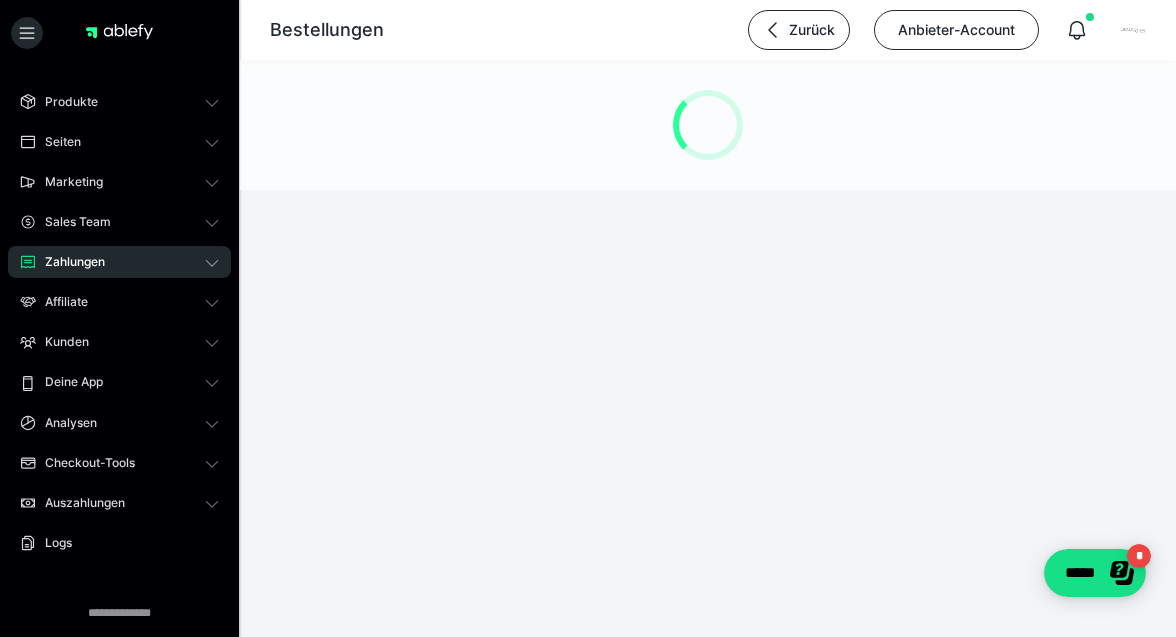 scroll, scrollTop: 0, scrollLeft: 0, axis: both 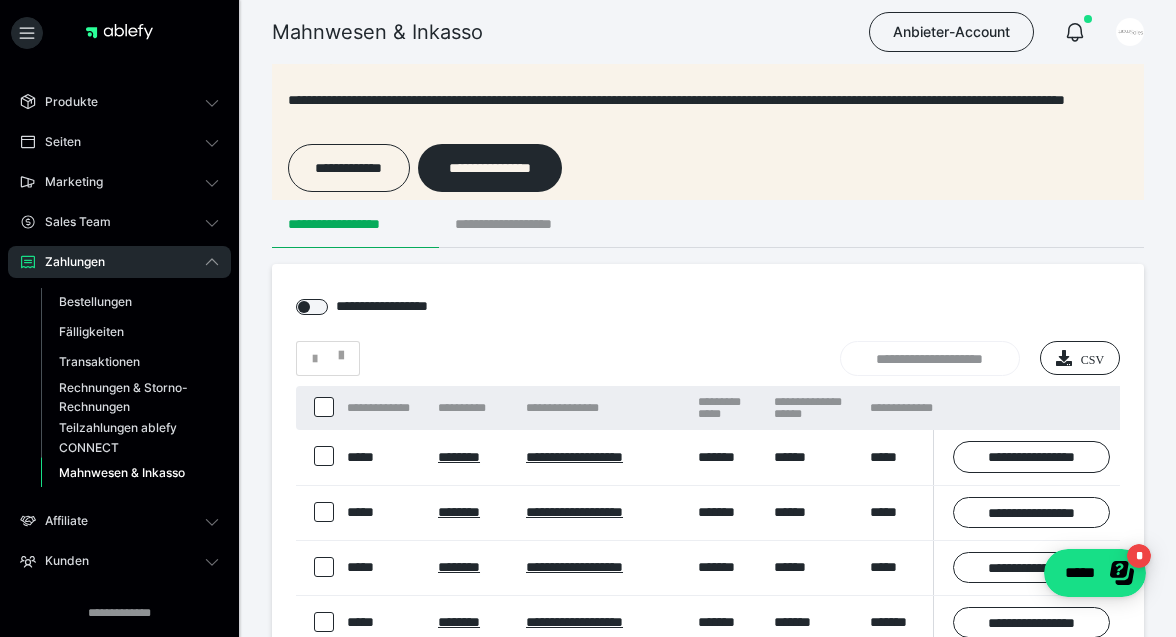 click on "**********" at bounding box center (525, 224) 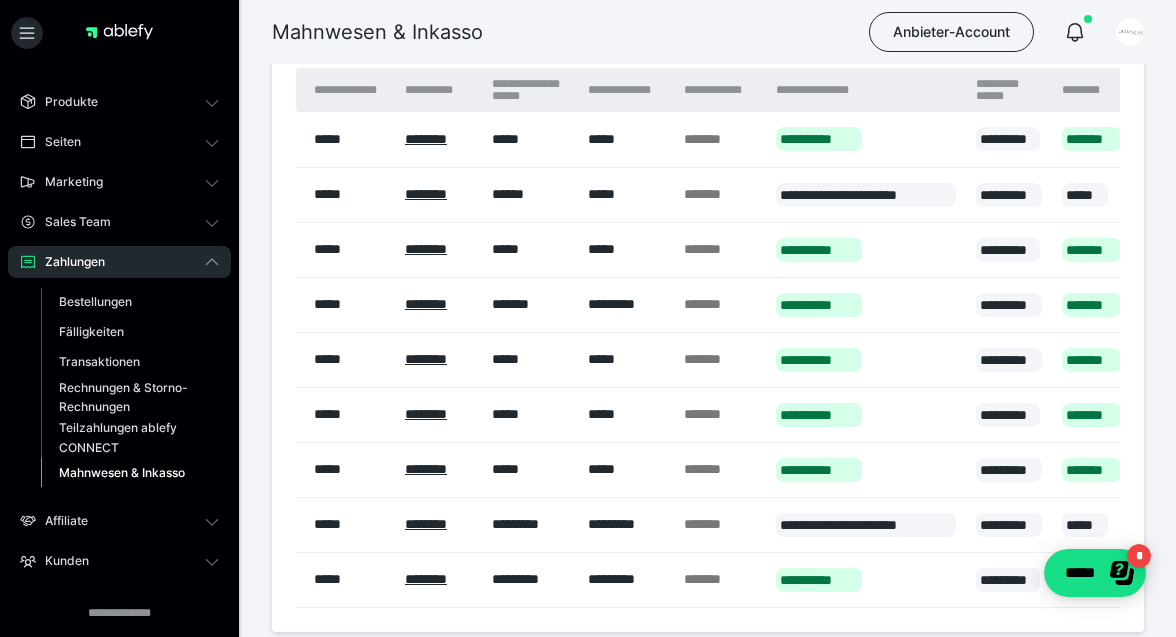 scroll, scrollTop: 494, scrollLeft: 0, axis: vertical 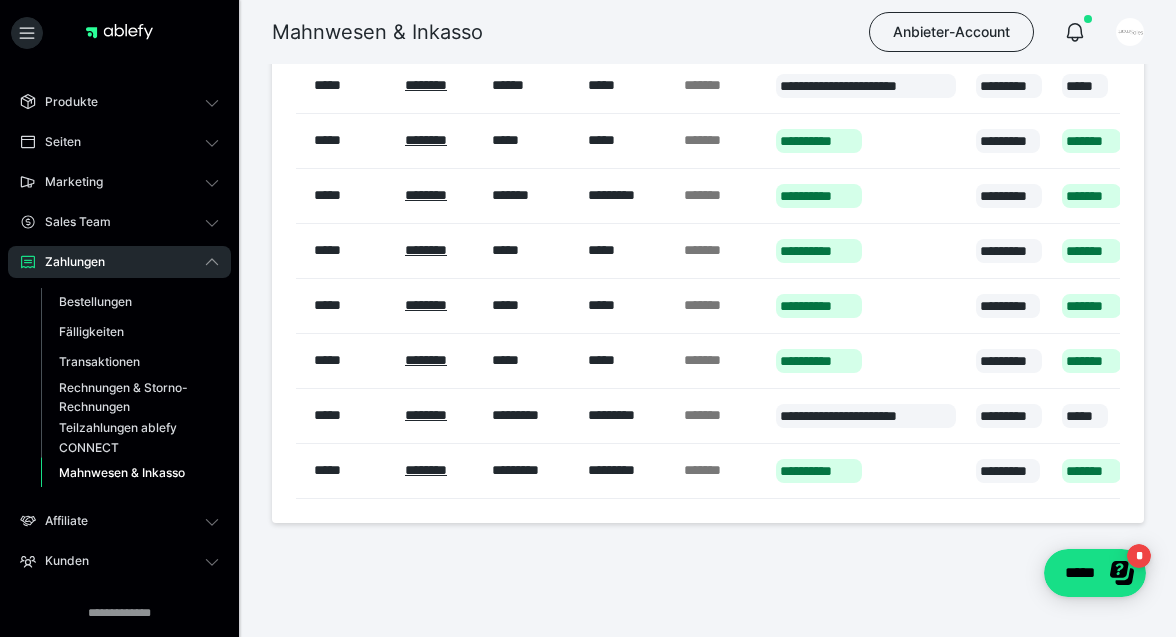 type 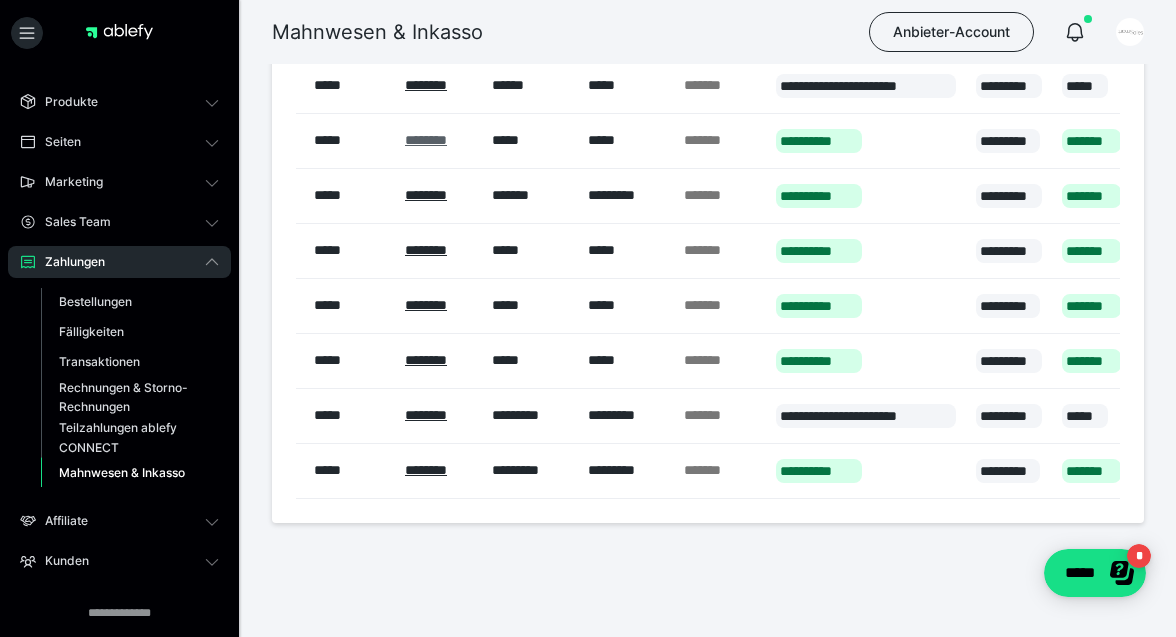 click on "********" at bounding box center [426, 140] 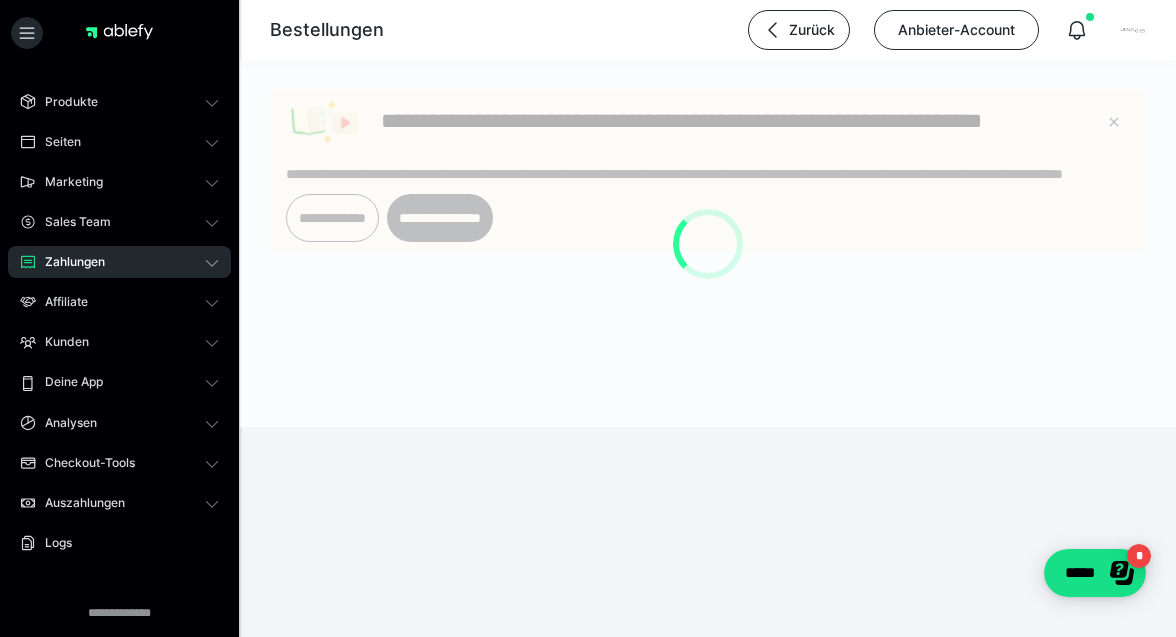 scroll, scrollTop: 0, scrollLeft: 0, axis: both 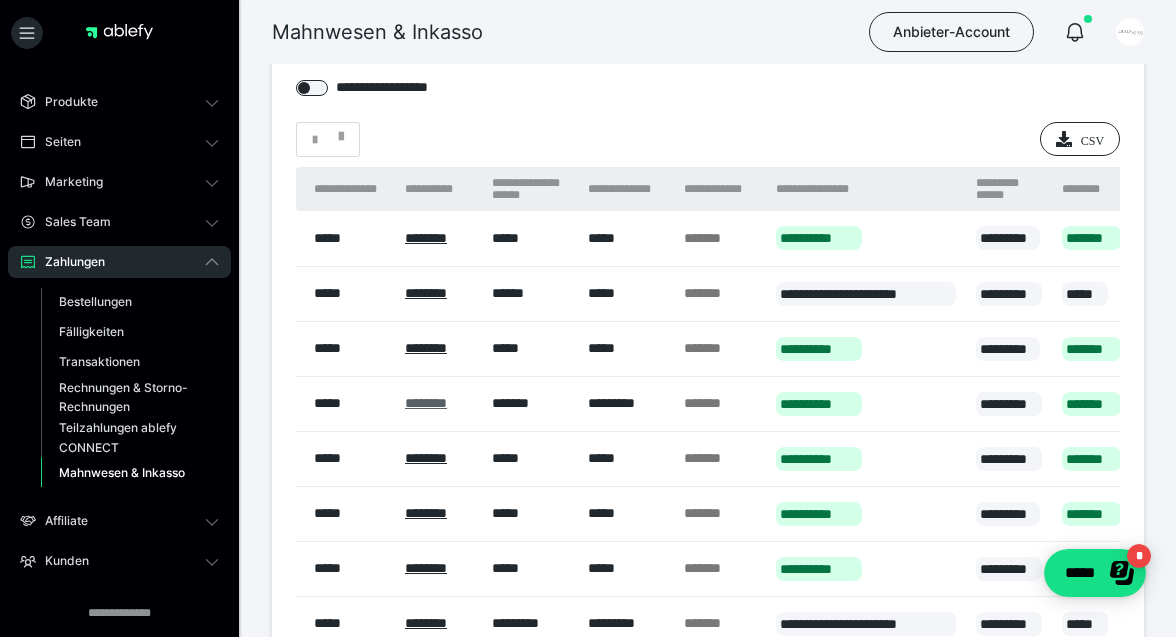 click on "********" at bounding box center [426, 403] 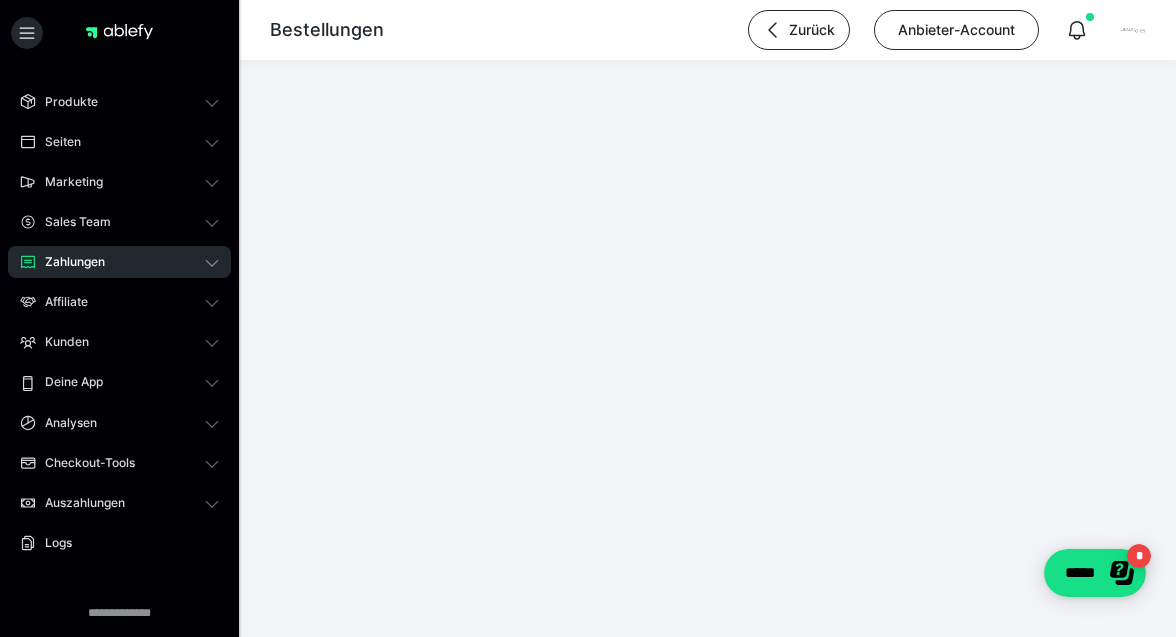 scroll, scrollTop: 0, scrollLeft: 0, axis: both 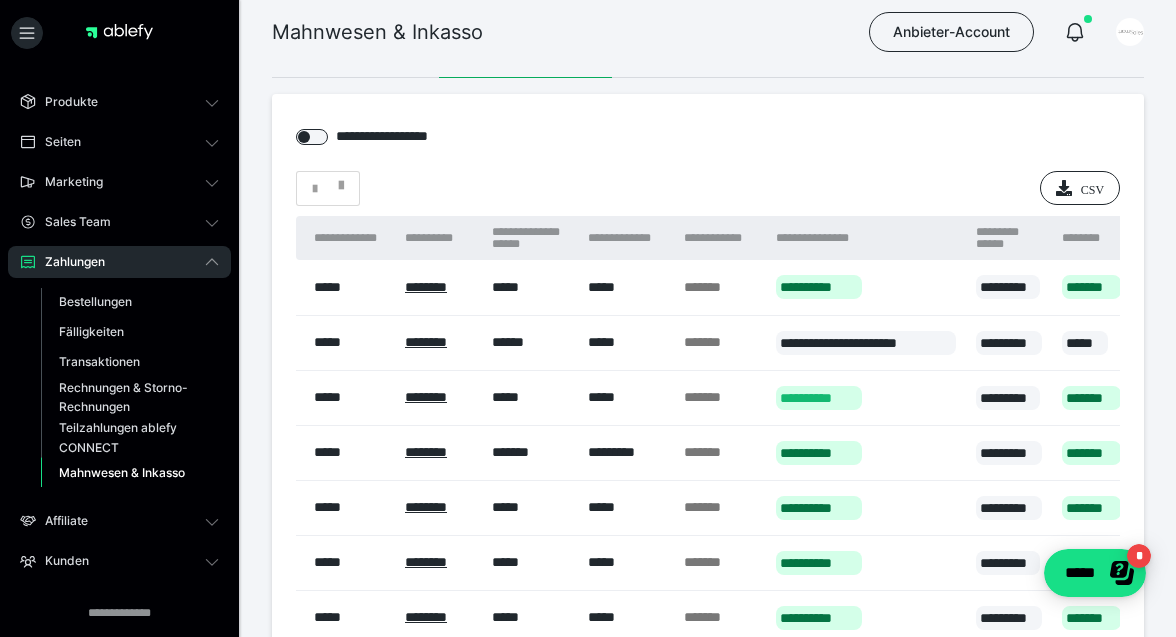 click on "**********" at bounding box center (819, 398) 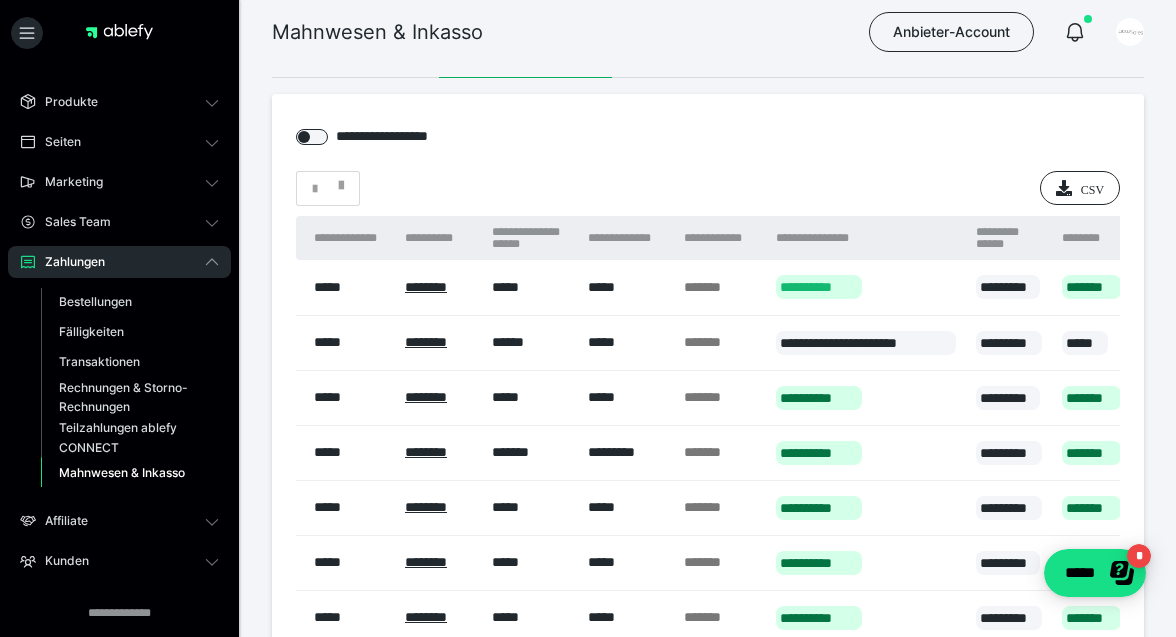 click on "**********" at bounding box center [819, 287] 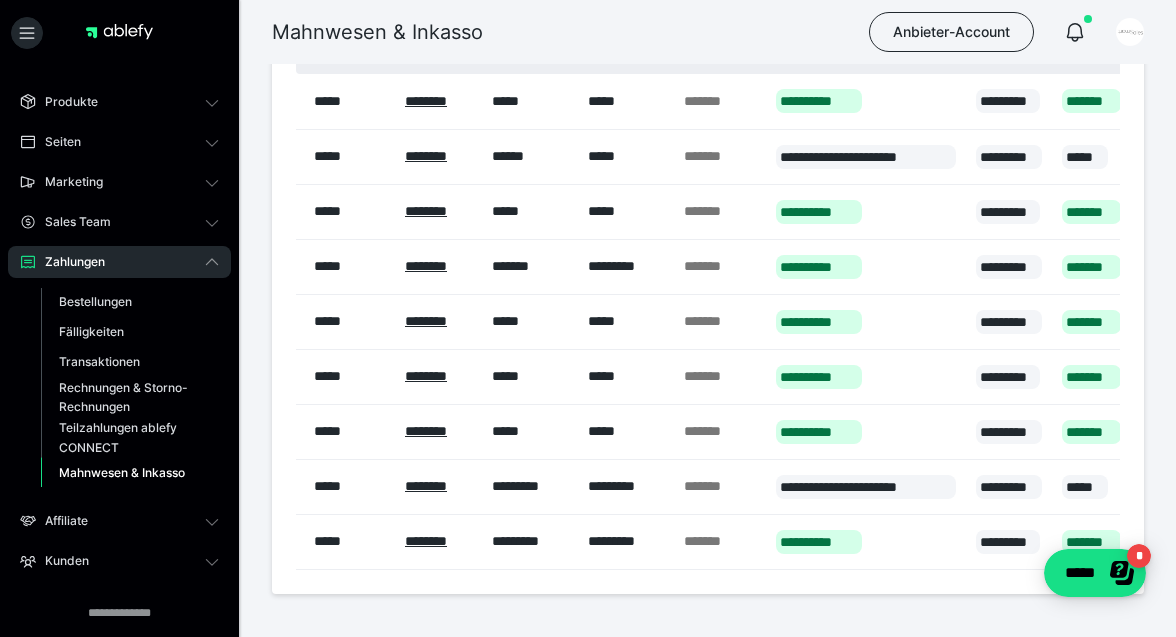 scroll, scrollTop: 501, scrollLeft: 0, axis: vertical 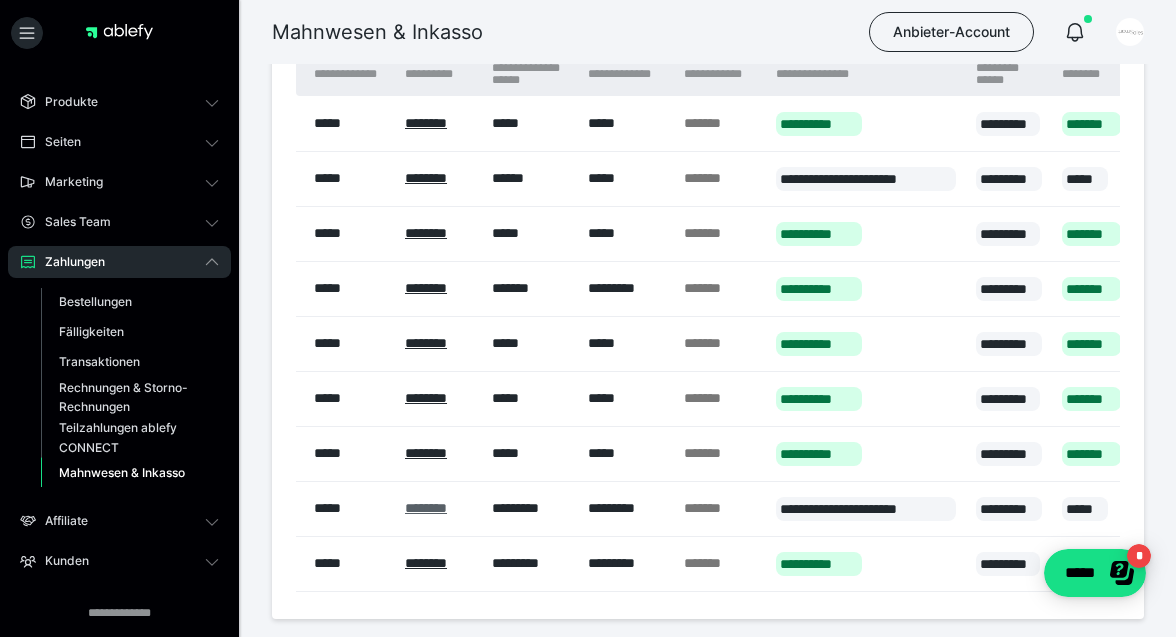 click on "********" at bounding box center (426, 508) 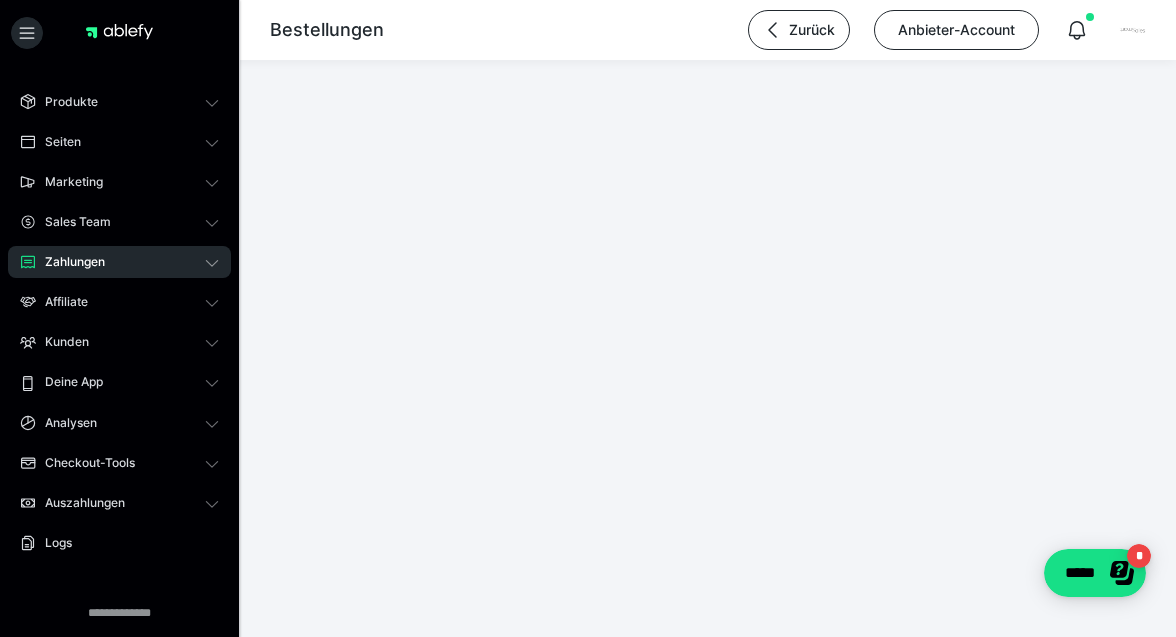scroll, scrollTop: 0, scrollLeft: 0, axis: both 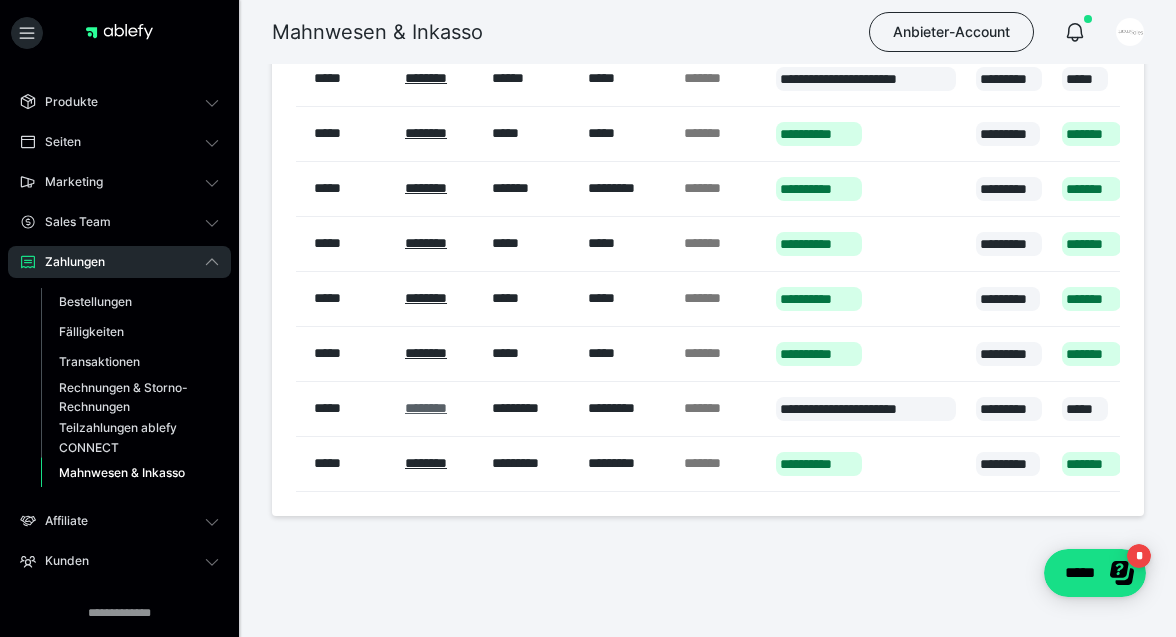 click on "********" at bounding box center [426, 408] 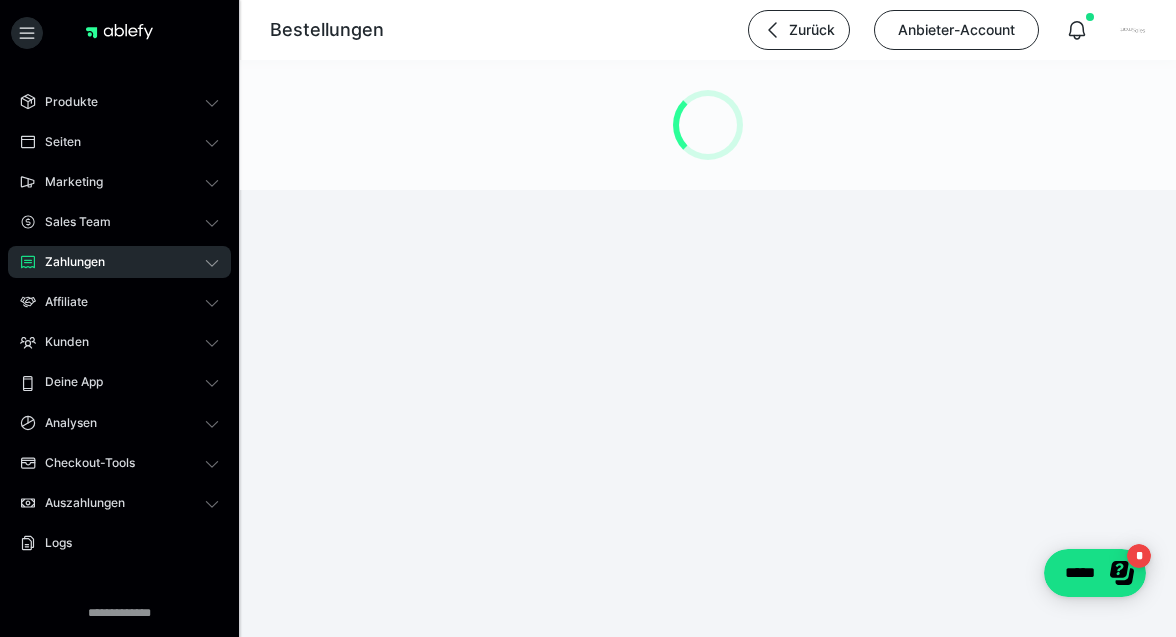 scroll, scrollTop: 0, scrollLeft: 0, axis: both 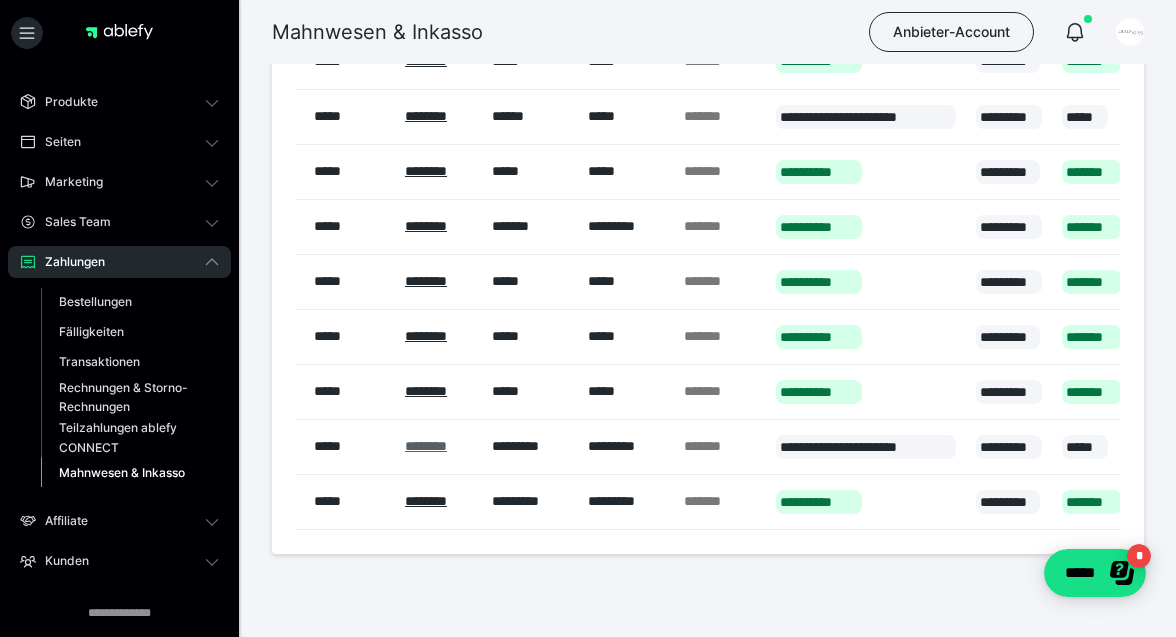 click on "********" at bounding box center [426, 446] 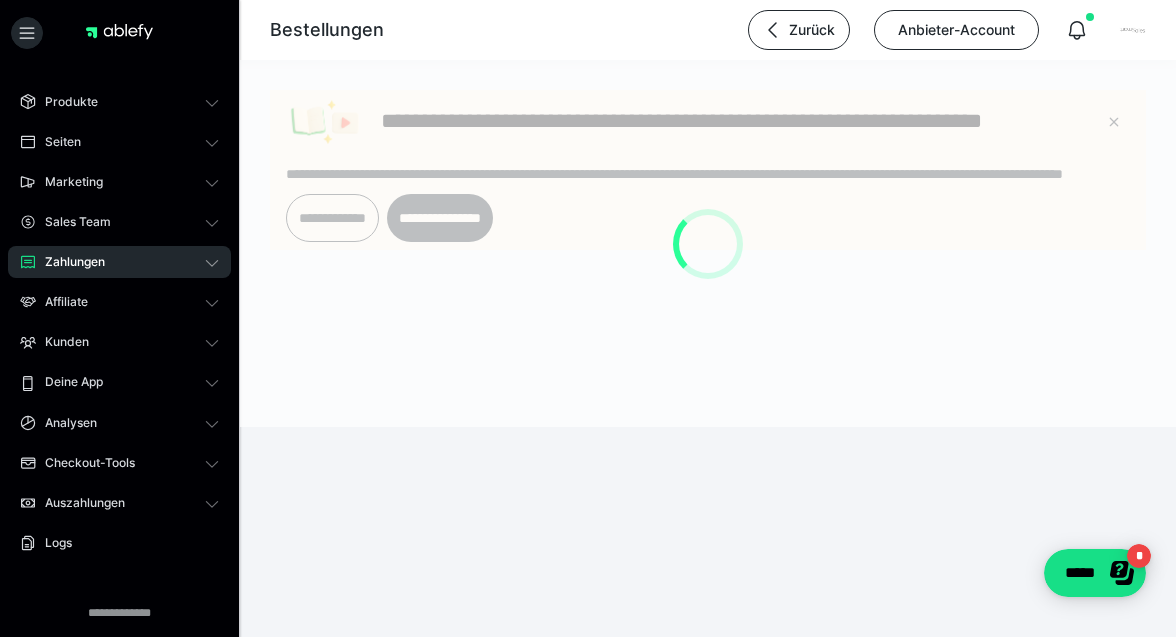 scroll, scrollTop: 0, scrollLeft: 0, axis: both 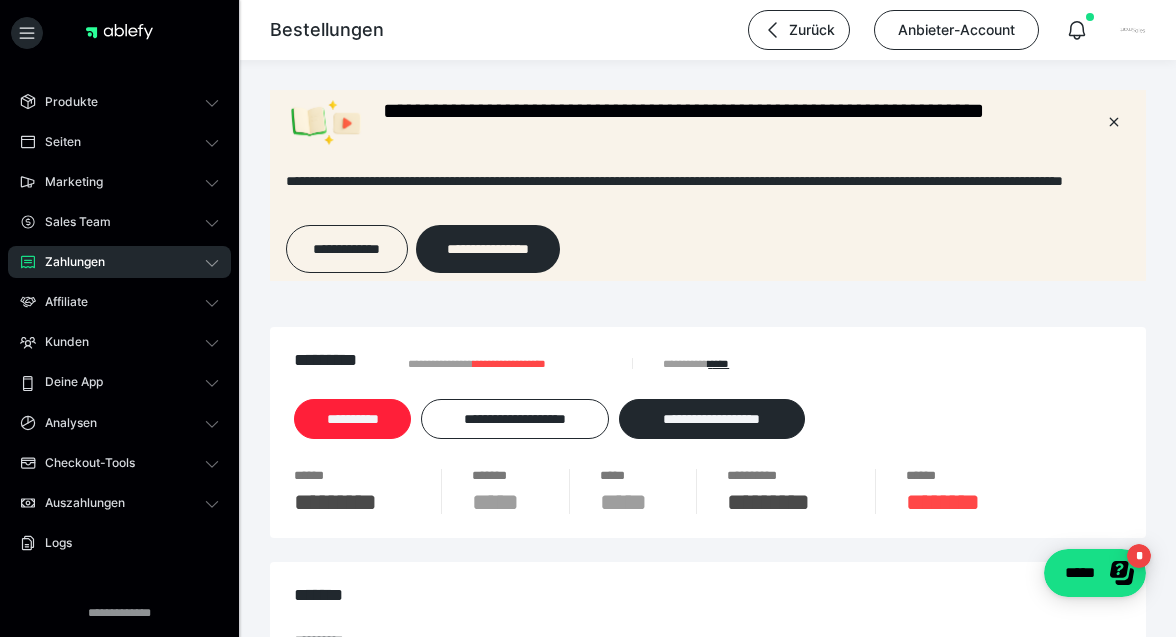 click on "**********" at bounding box center (352, 419) 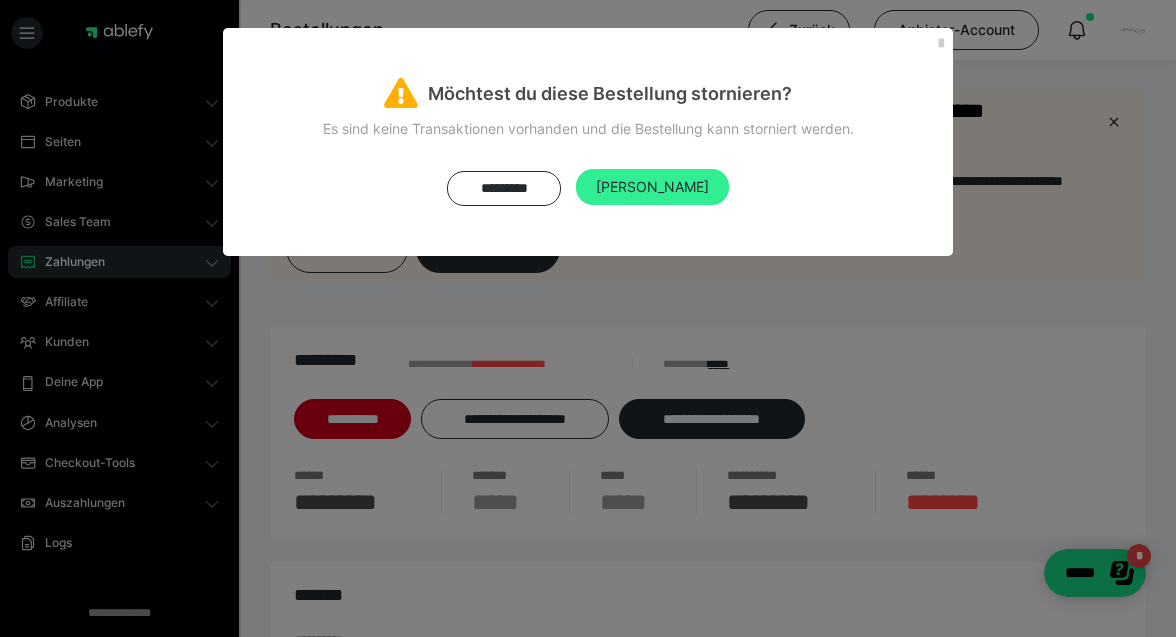 click on "[PERSON_NAME]" at bounding box center (652, 187) 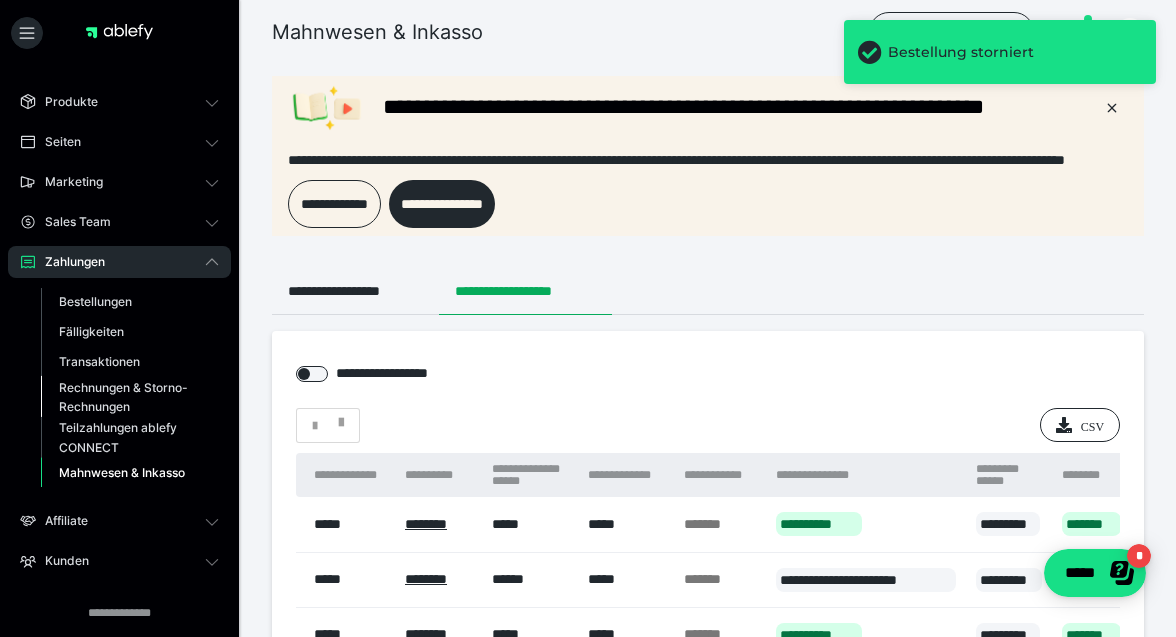 scroll, scrollTop: 0, scrollLeft: 0, axis: both 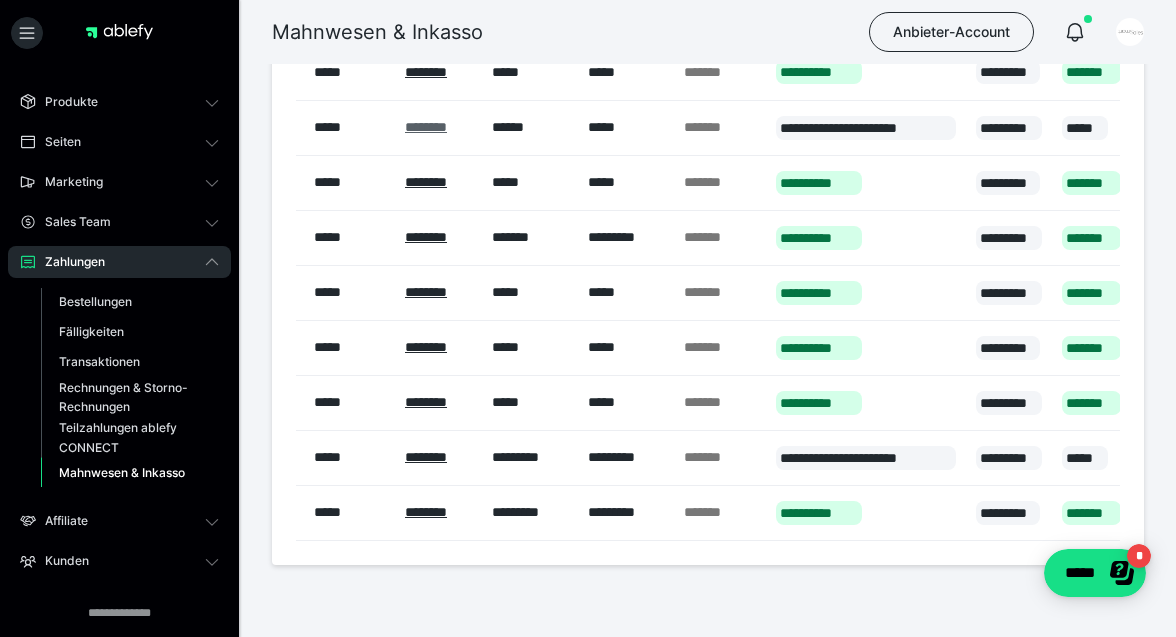 click on "********" at bounding box center [426, 127] 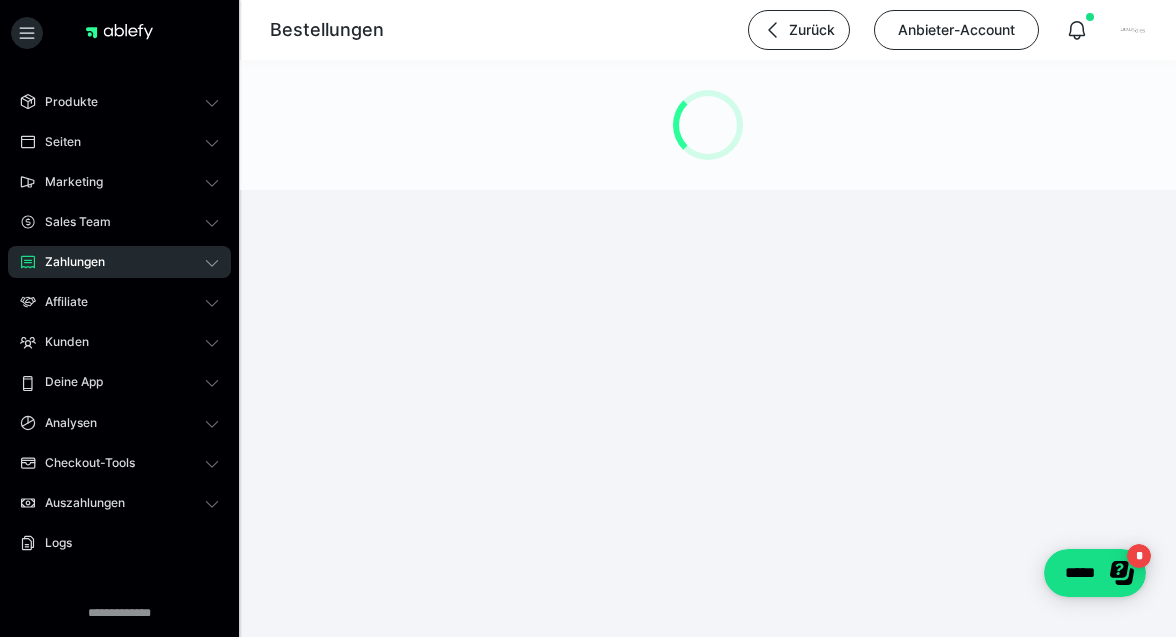 scroll, scrollTop: 0, scrollLeft: 0, axis: both 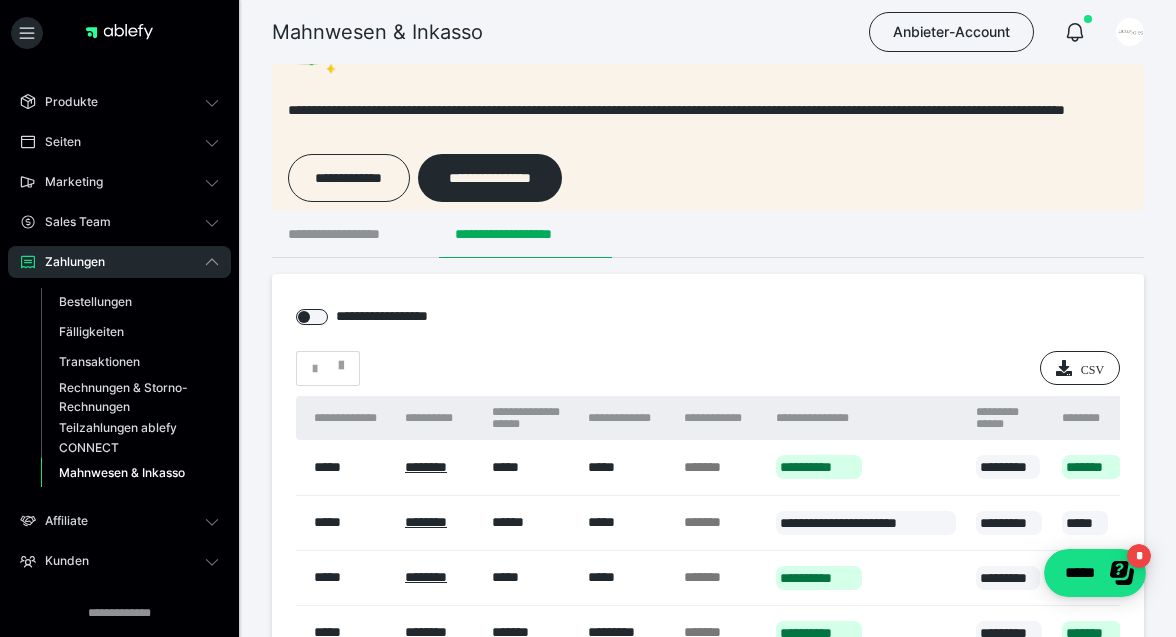 click on "**********" at bounding box center [355, 234] 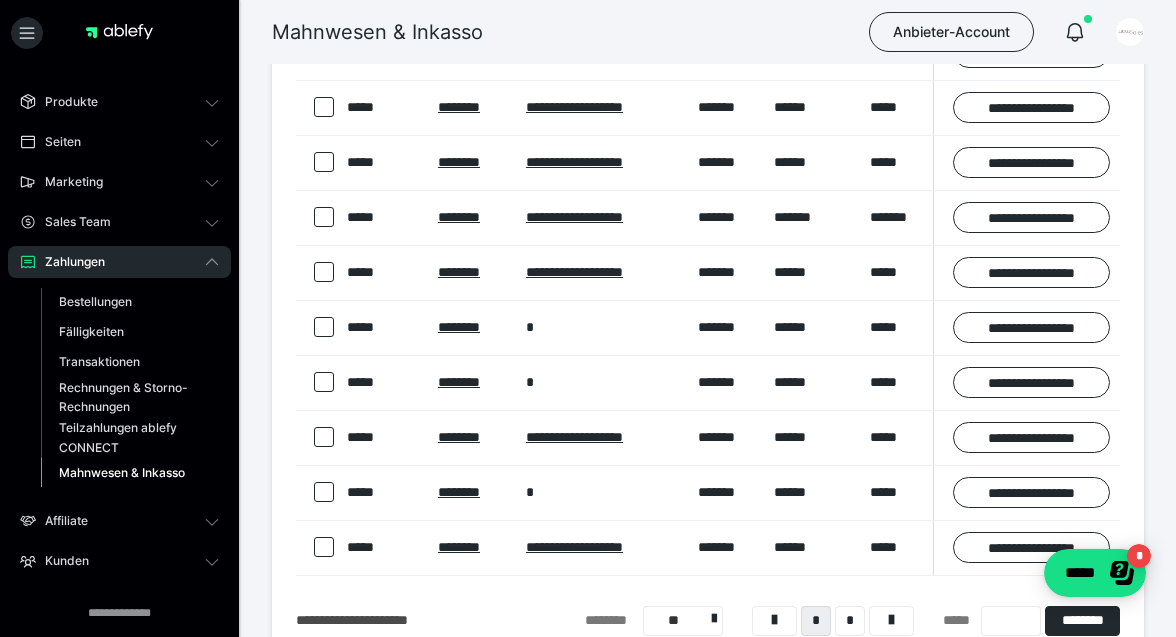 scroll, scrollTop: 474, scrollLeft: 0, axis: vertical 